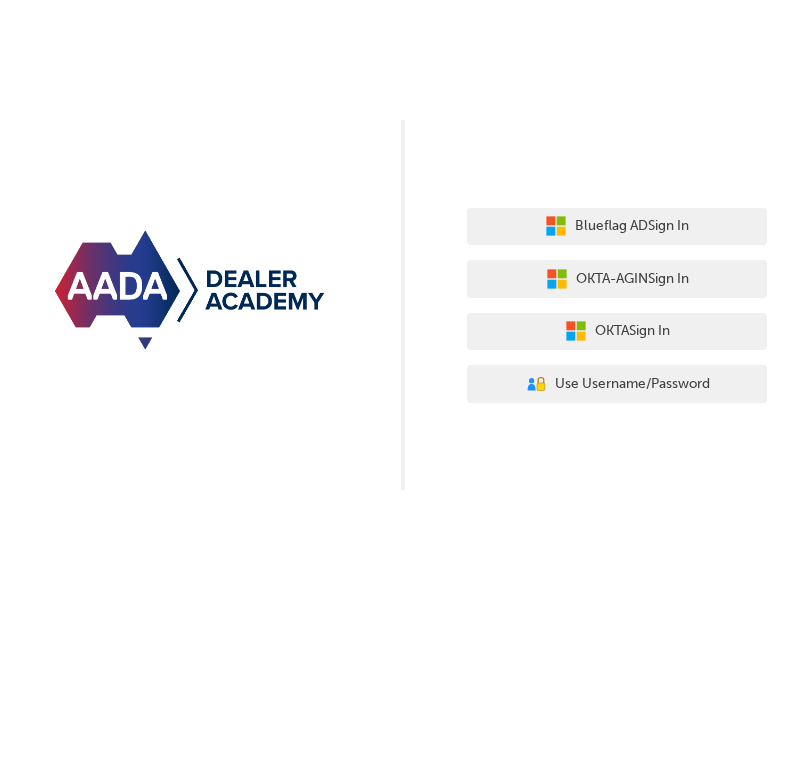 scroll, scrollTop: 0, scrollLeft: 0, axis: both 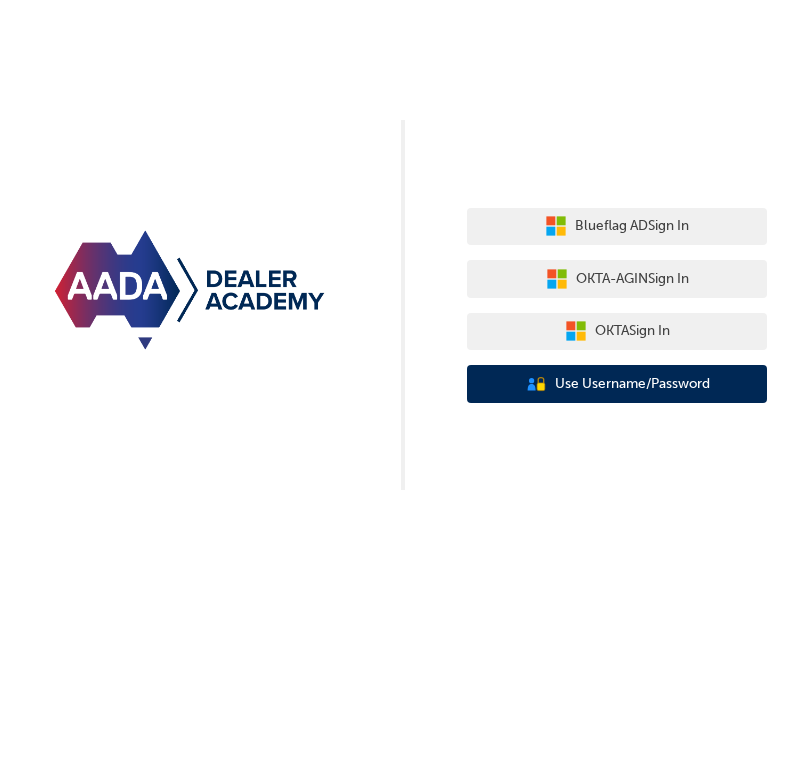 click on "Use Username/Password" at bounding box center (632, 384) 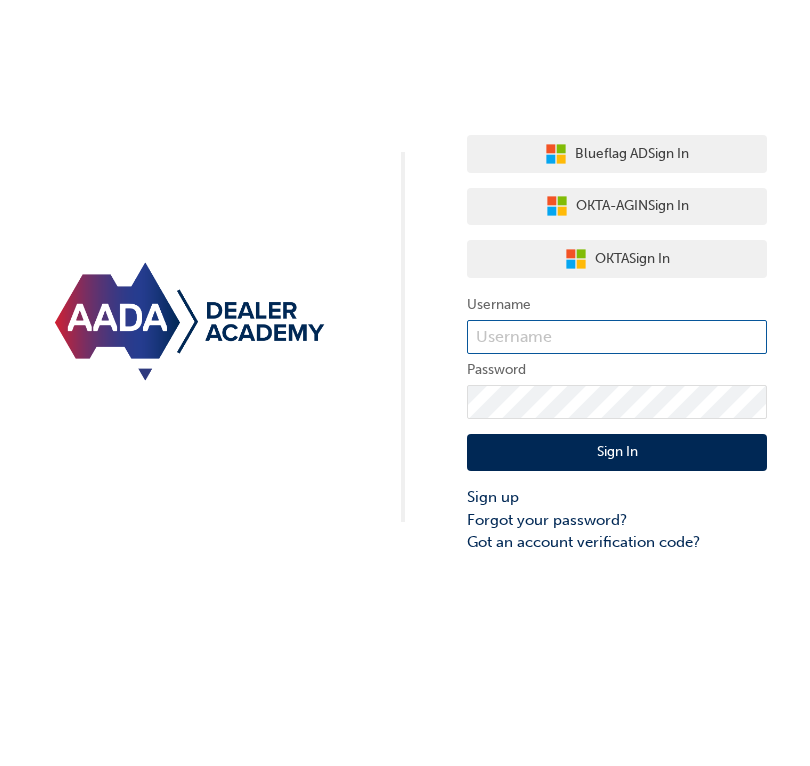 click at bounding box center (617, 337) 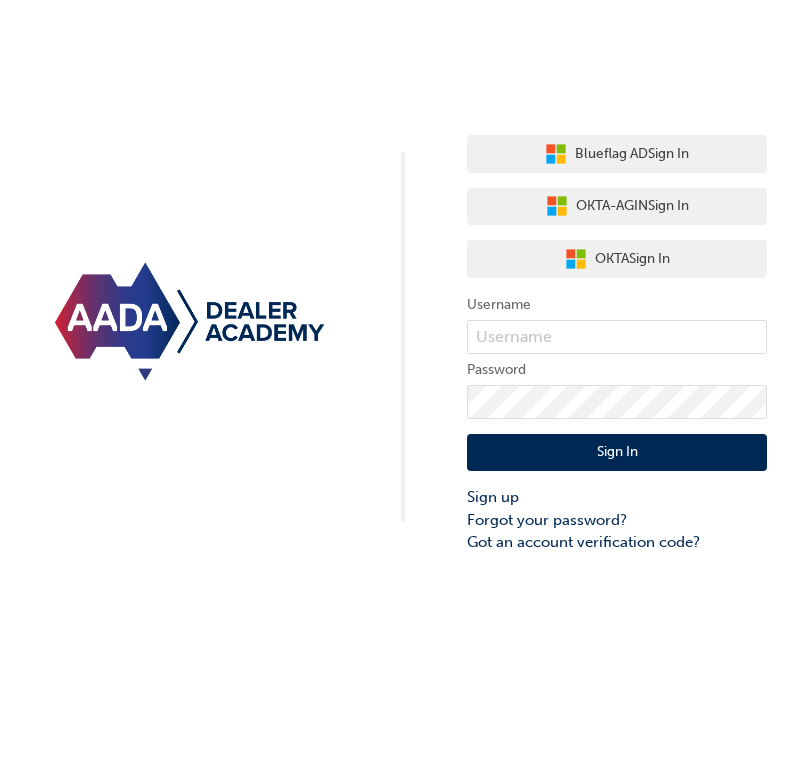 click on "Blueflag AD  Sign In OKTA-AGIN  Sign In OKTA  Sign In Username Password Sign In Sign up Forgot your password? Got an account verification code?" at bounding box center (405, 277) 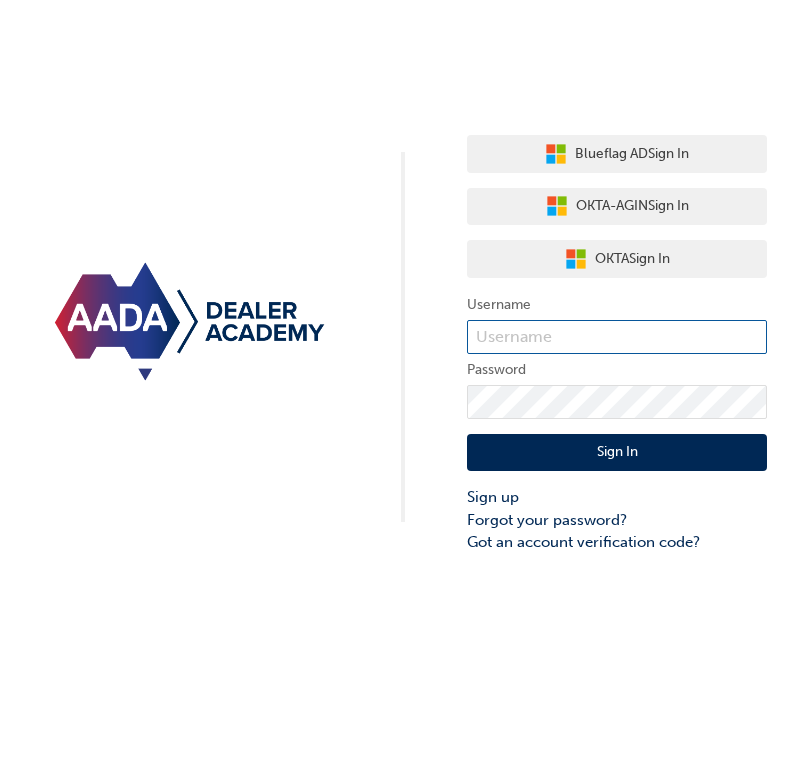 click at bounding box center (617, 337) 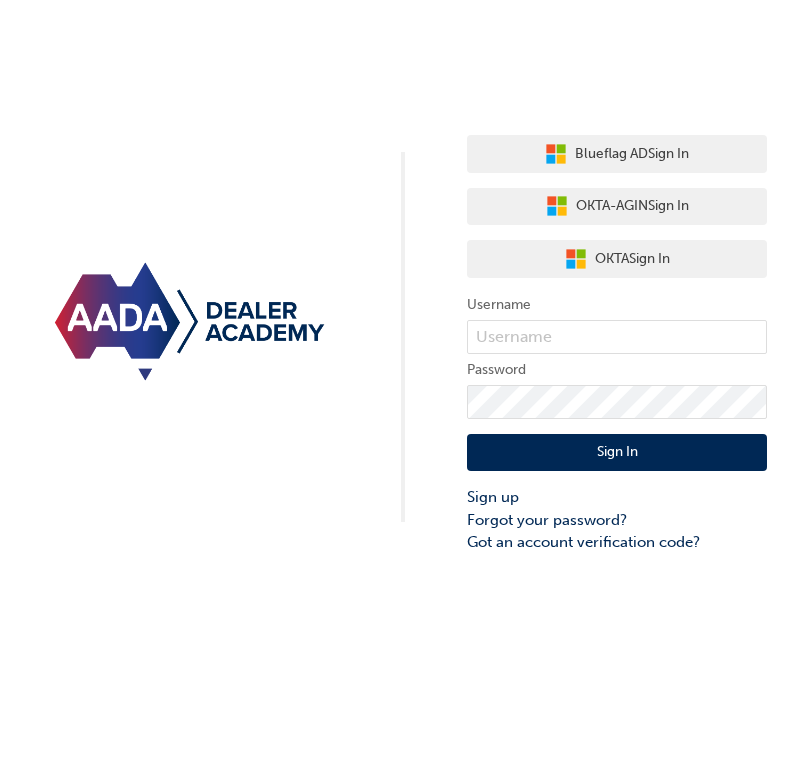 click on "Blueflag AD  Sign In OKTA-AGIN  Sign In OKTA  Sign In Username Password Sign In Sign up Forgot your password? Got an account verification code?" at bounding box center (405, 277) 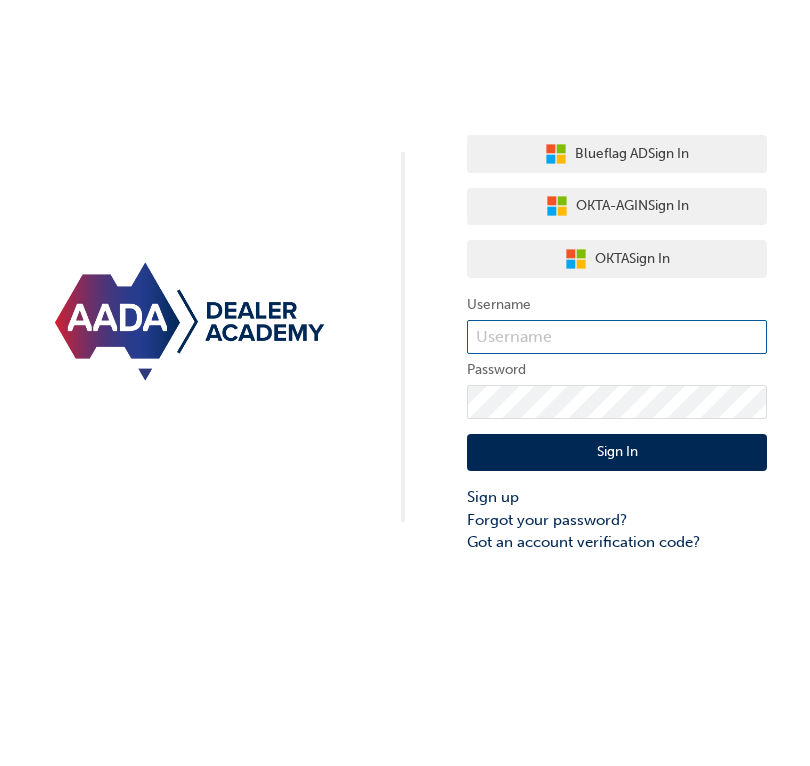 click at bounding box center [617, 337] 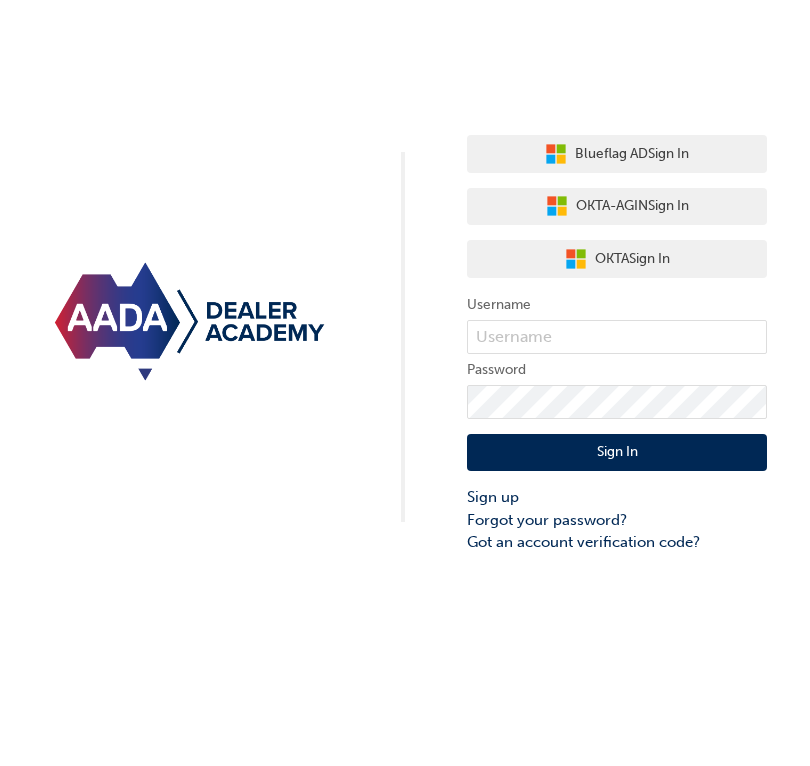 click on "Blueflag AD  Sign In OKTA-AGIN  Sign In OKTA  Sign In Username Password Sign In Sign up Forgot your password? Got an account verification code?" at bounding box center [405, 277] 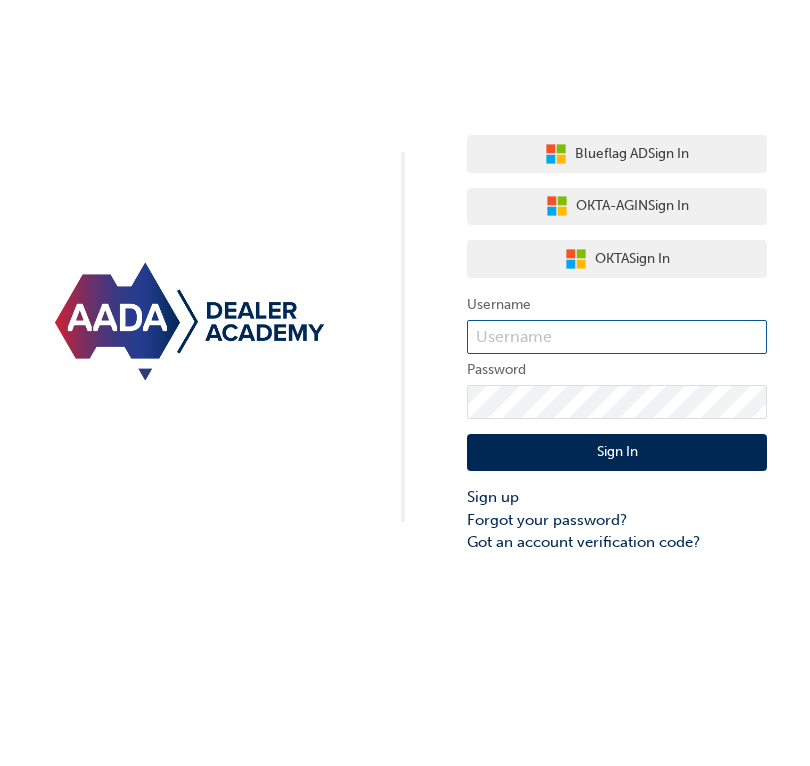 click at bounding box center [617, 337] 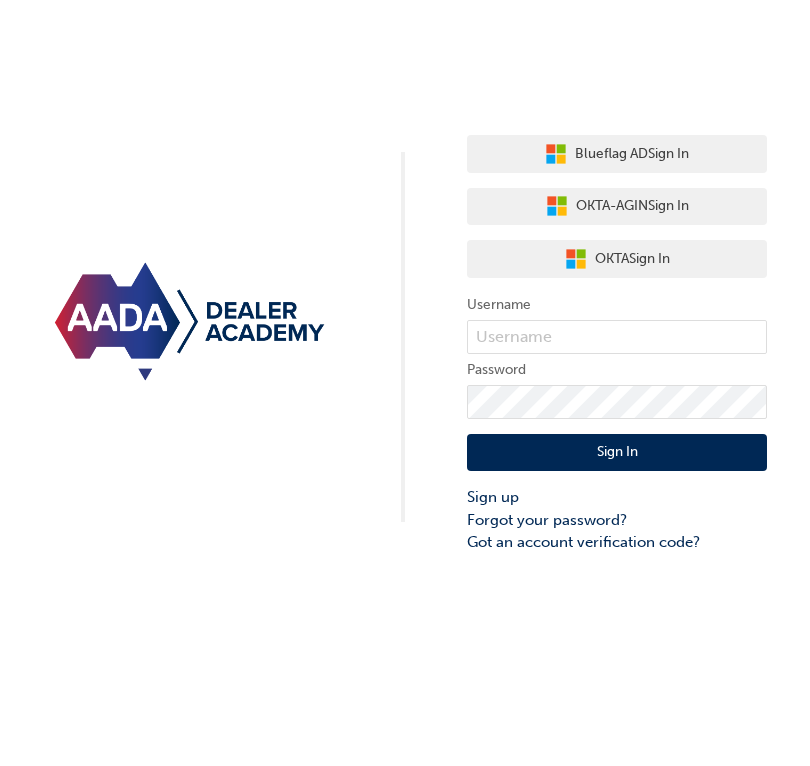 click on "Blueflag AD  Sign In OKTA-AGIN  Sign In OKTA  Sign In Username Password Sign In Sign up Forgot your password? Got an account verification code?" at bounding box center [405, 277] 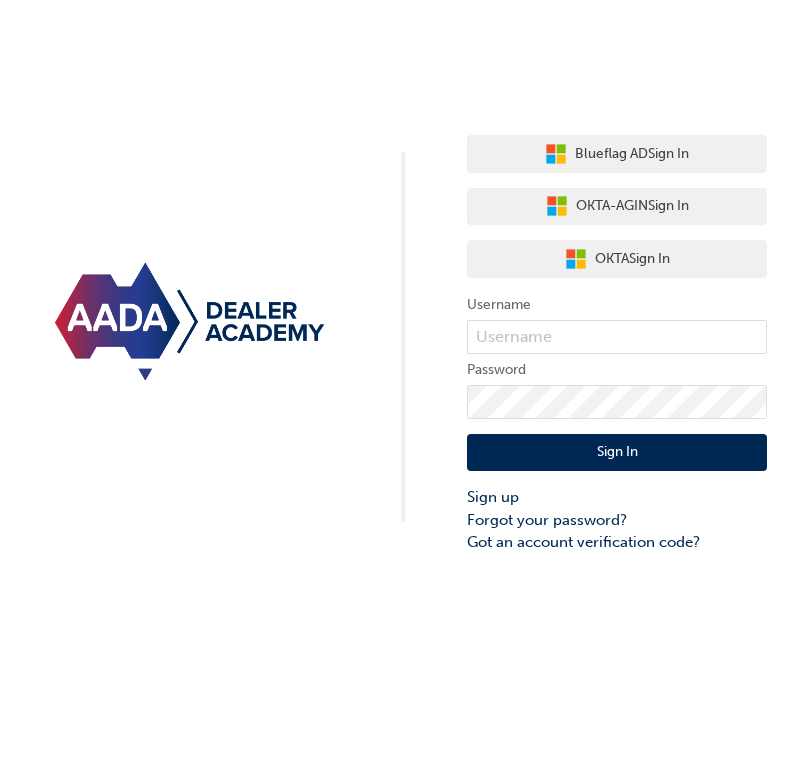 click on "Blueflag AD  Sign In OKTA-AGIN  Sign In OKTA  Sign In Username Password Sign In Sign up Forgot your password? Got an account verification code?" at bounding box center (405, 277) 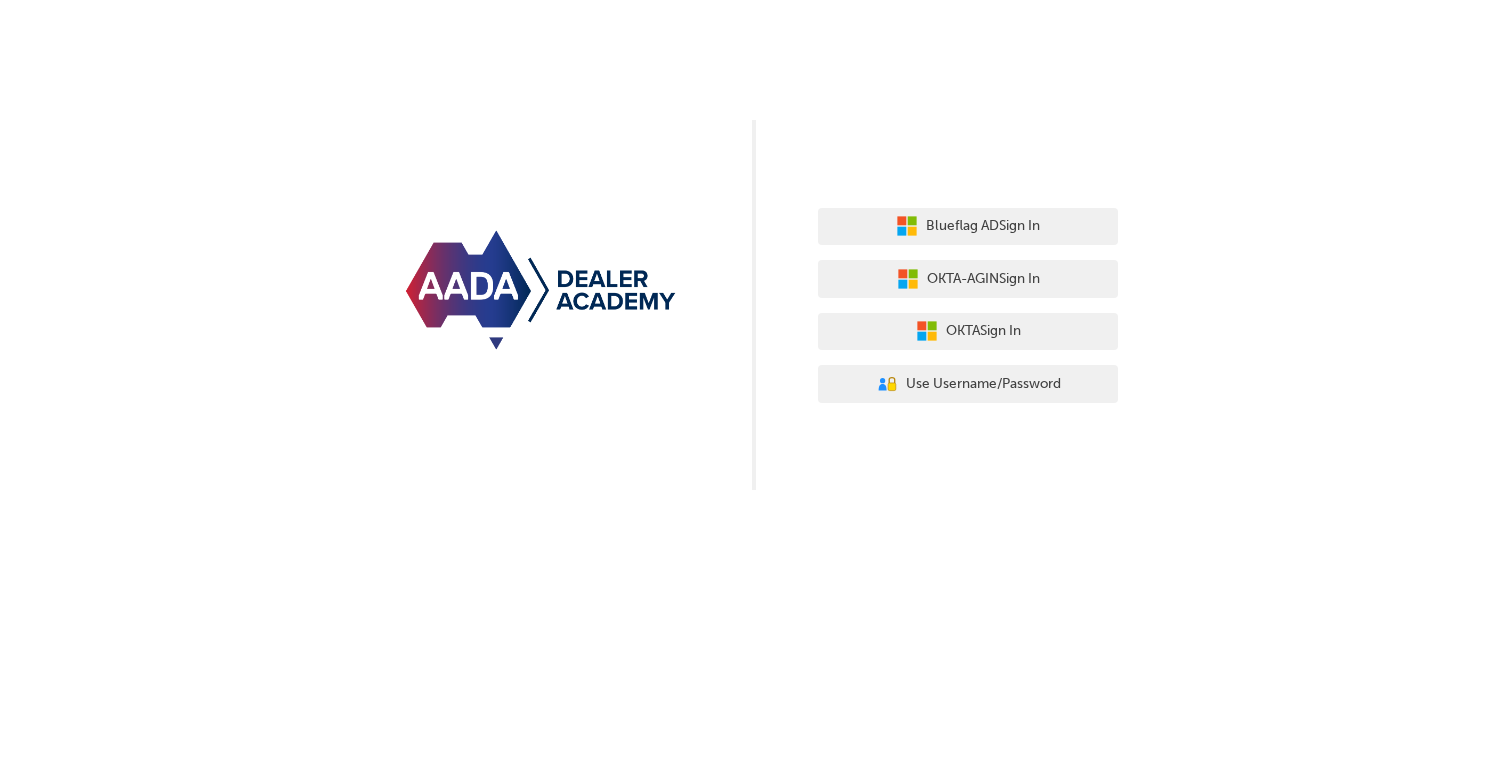 scroll, scrollTop: 0, scrollLeft: 0, axis: both 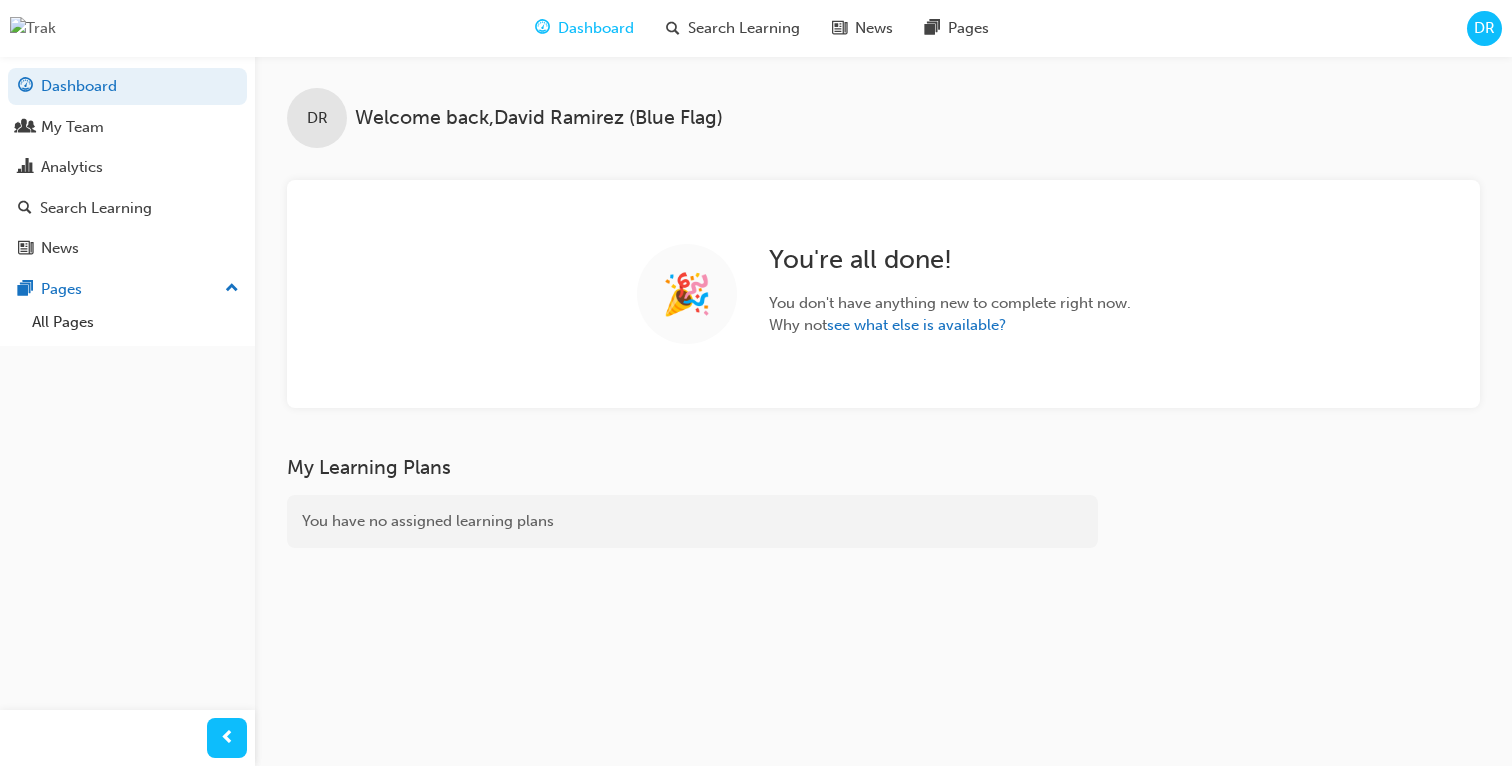 click on "DR" at bounding box center (1484, 28) 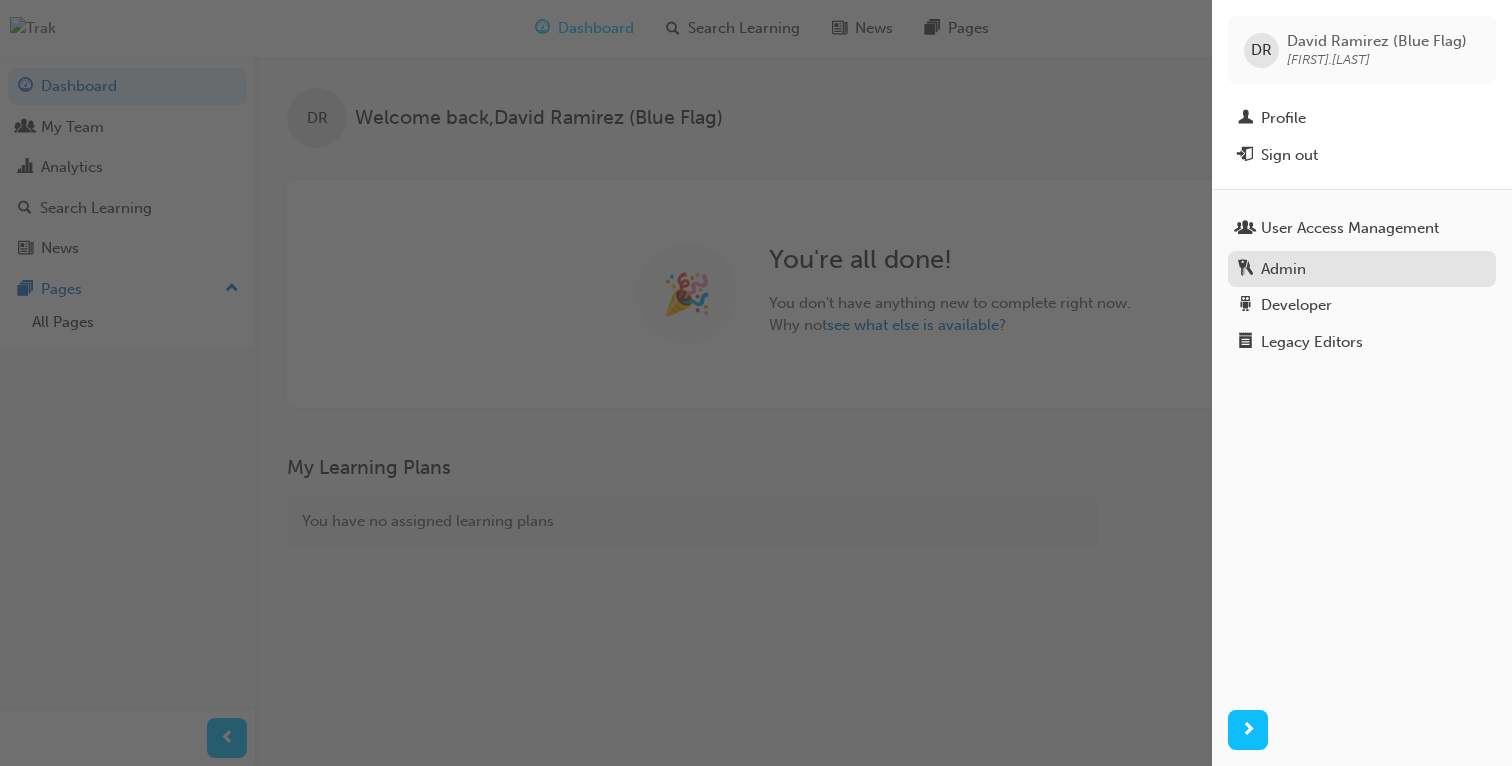 click on "Admin" at bounding box center (1362, 269) 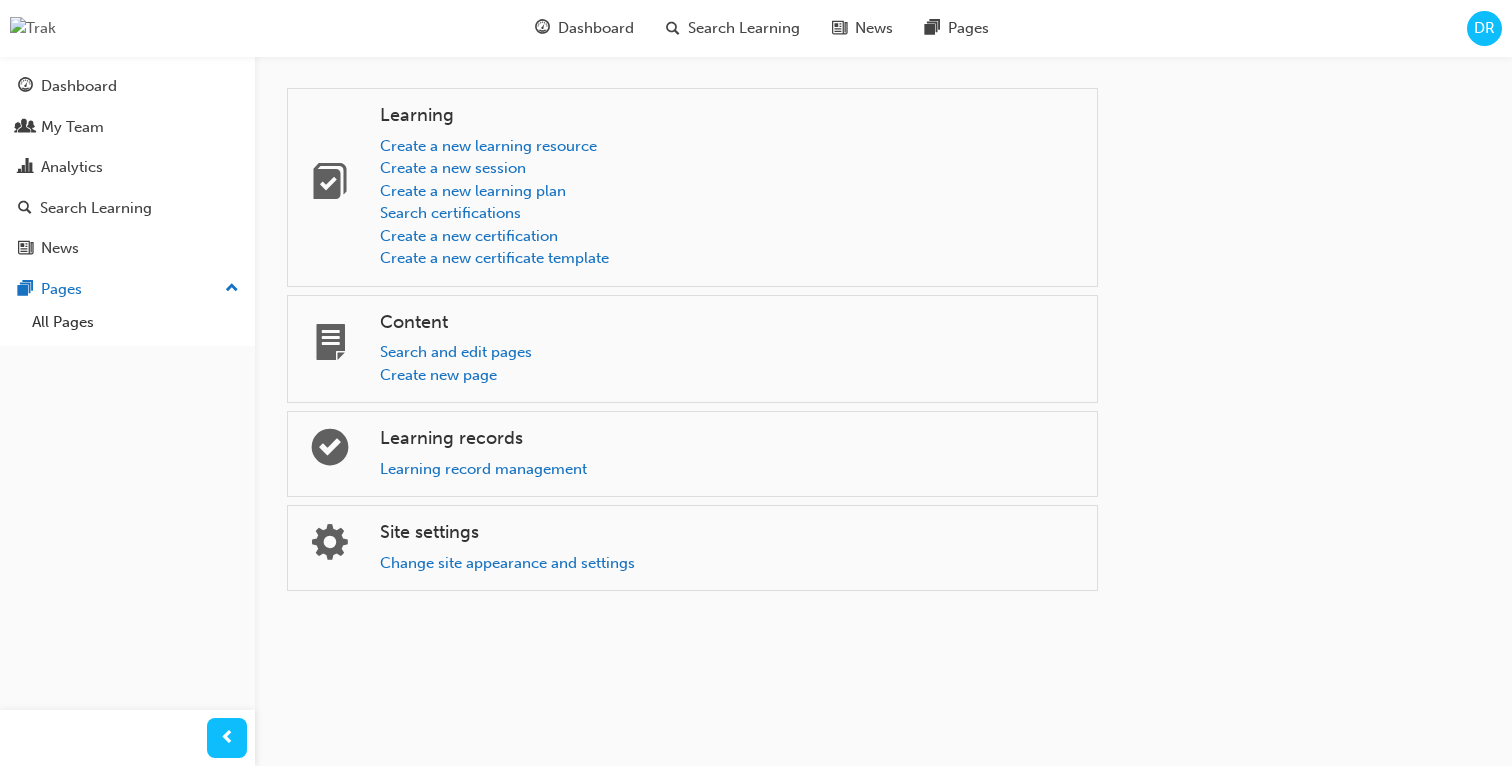 click on "DR" at bounding box center [1484, 28] 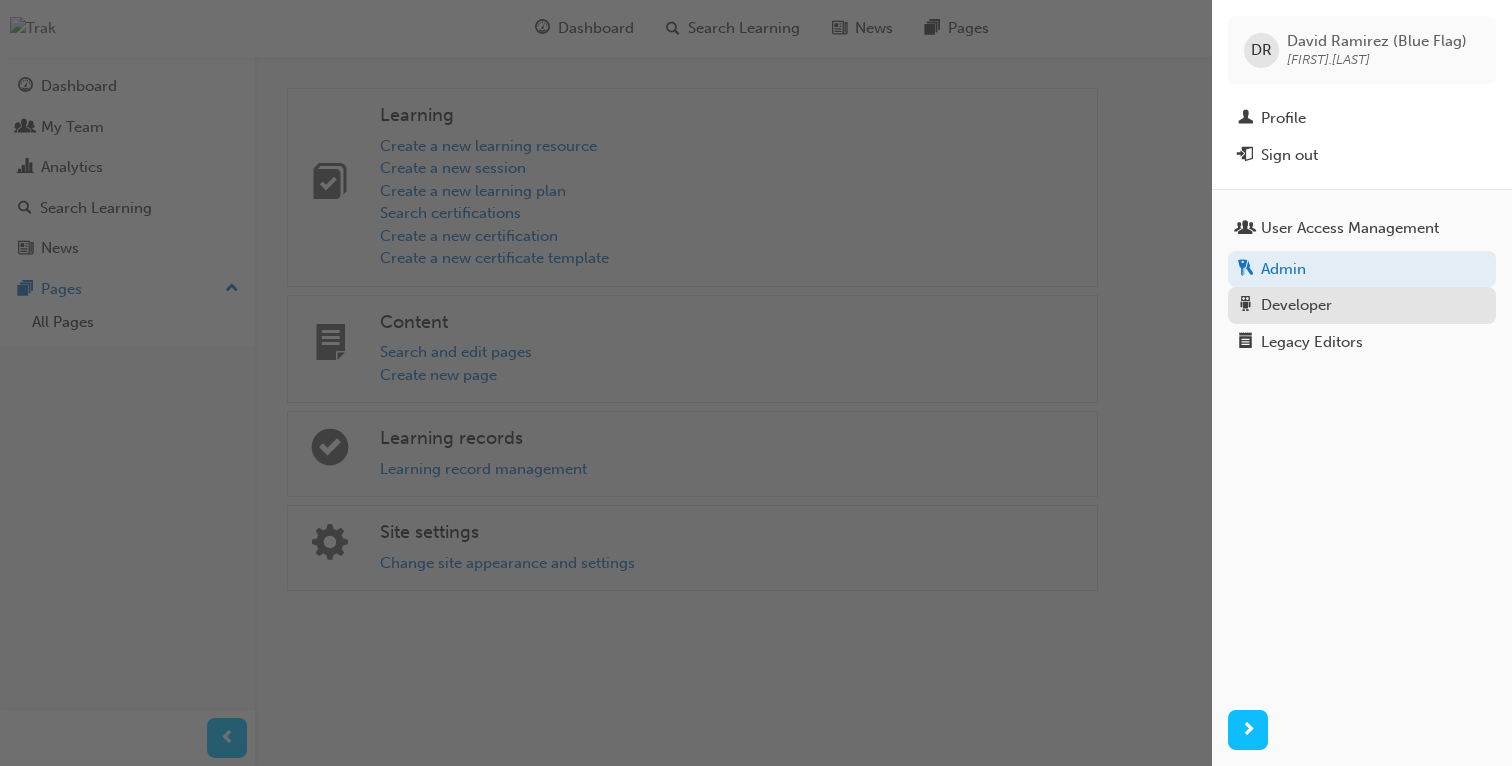 click on "Developer" at bounding box center (1362, 305) 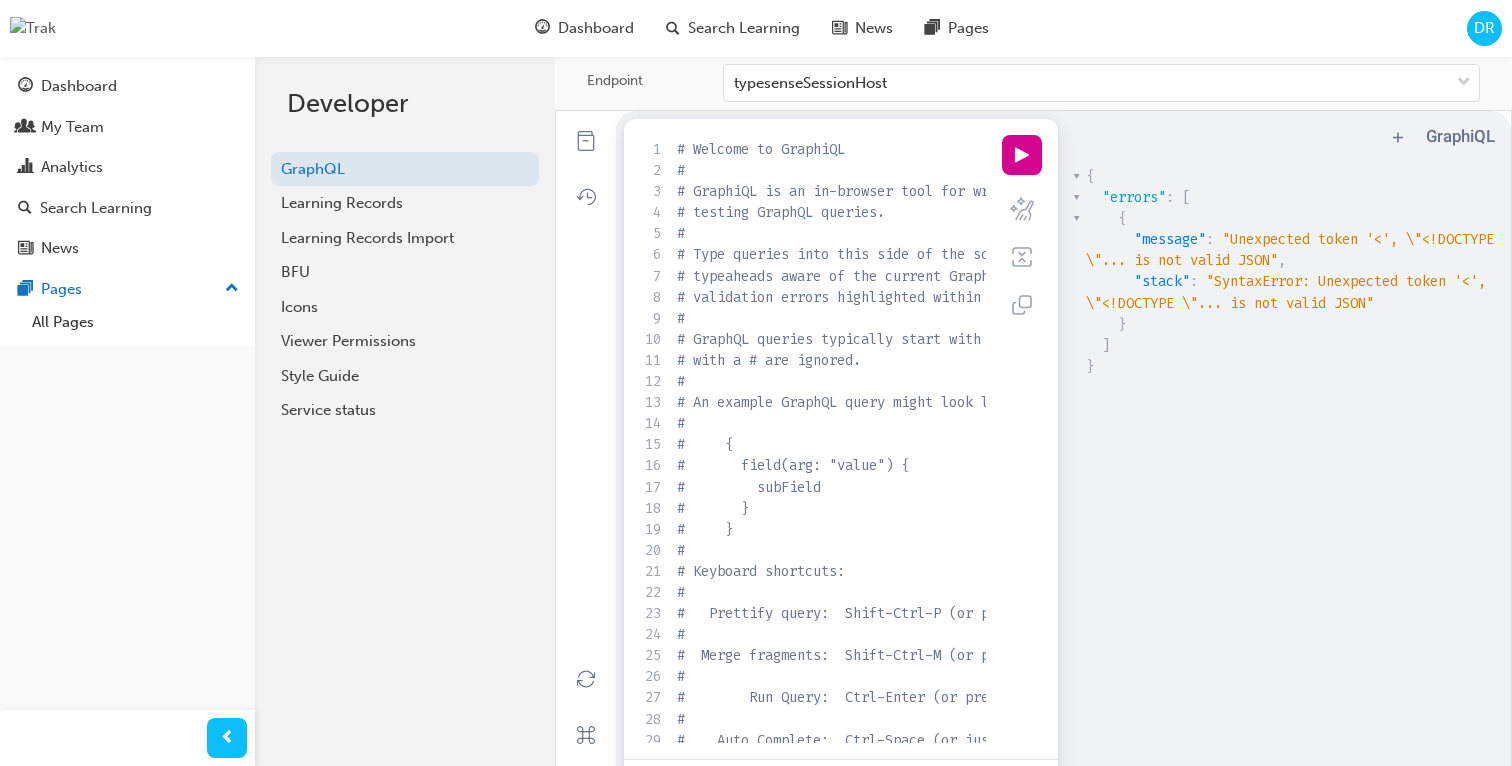 click on "DR" at bounding box center (1484, 28) 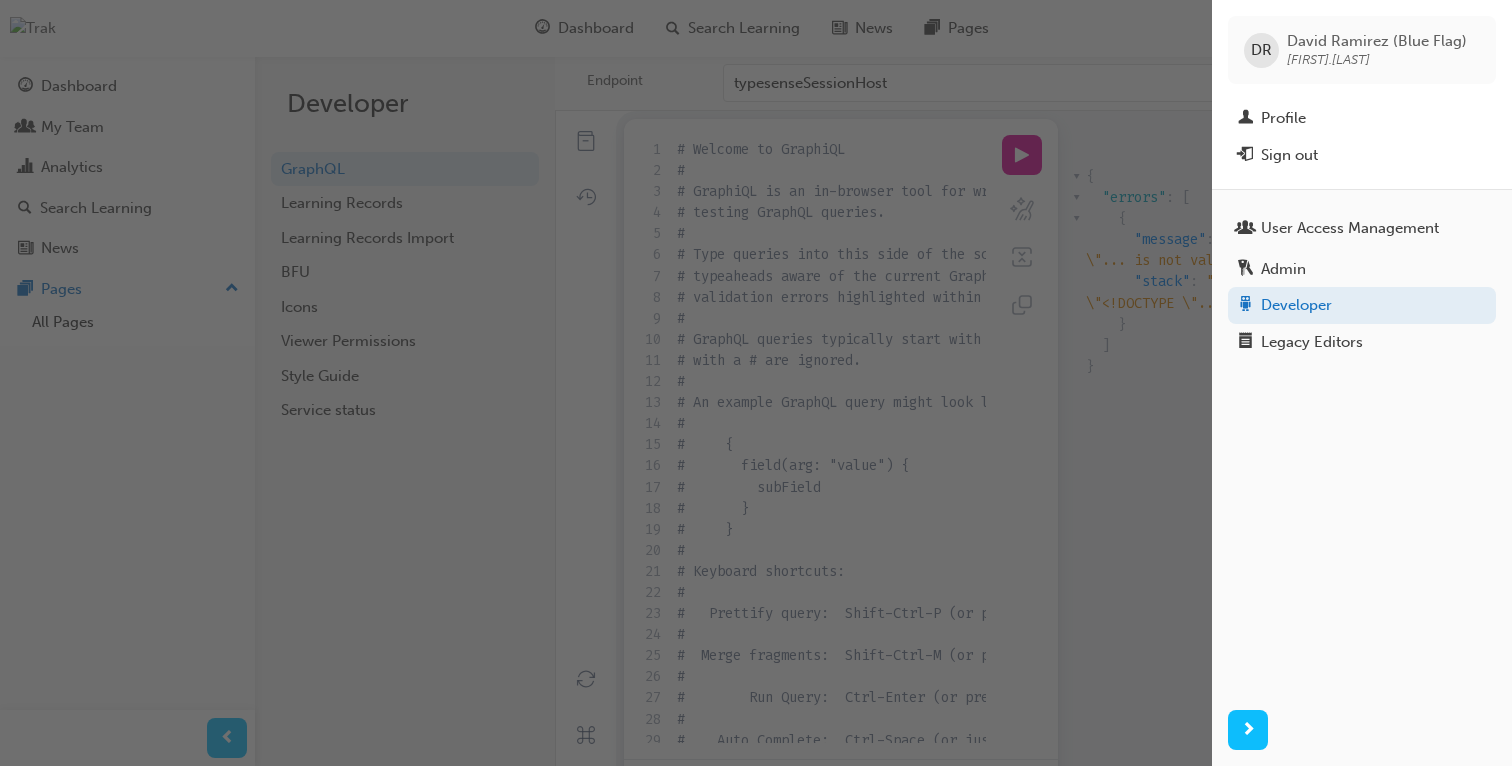 click on "User Access Management Admin Developer Legacy Editors" at bounding box center (1362, 441) 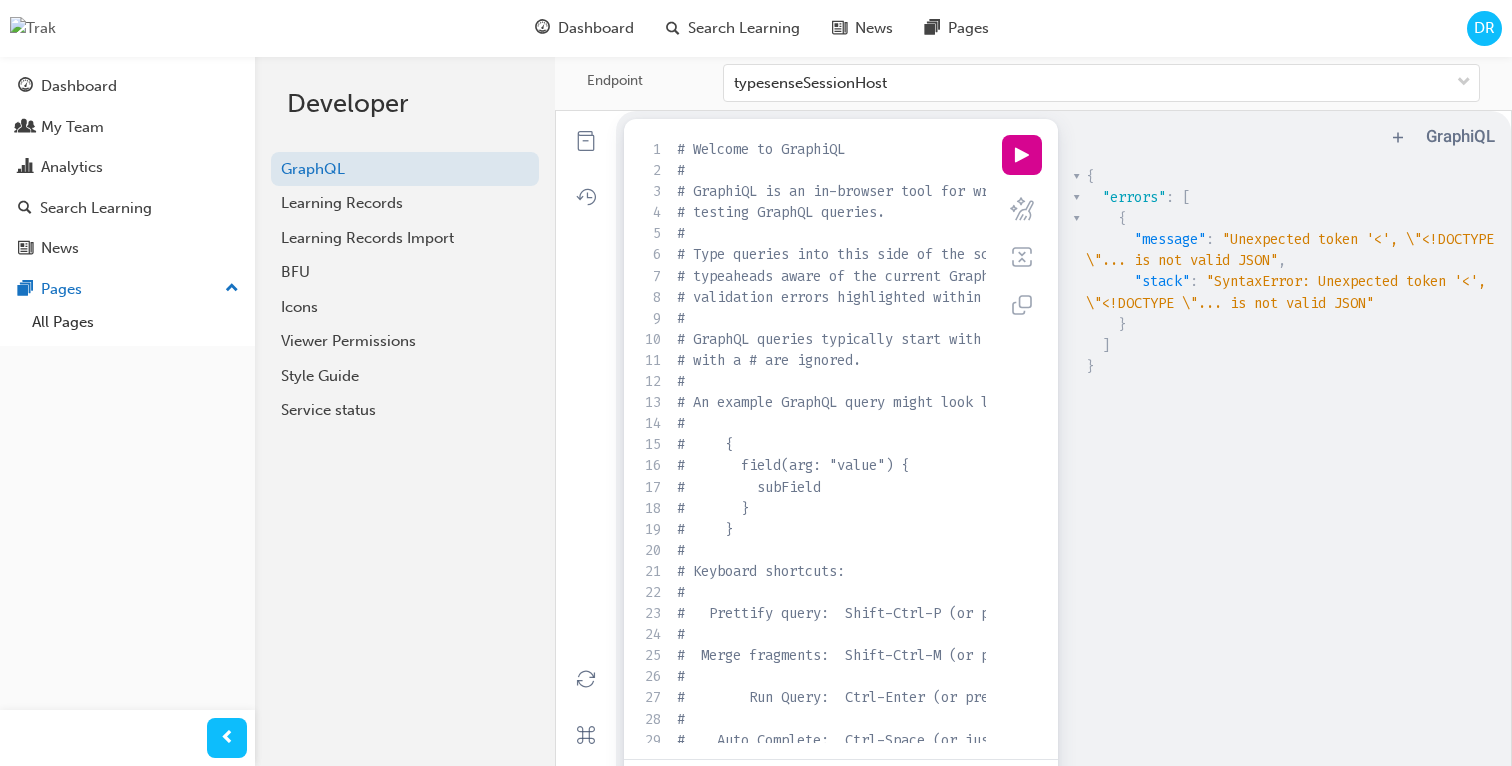 click on "DR" at bounding box center (1484, 28) 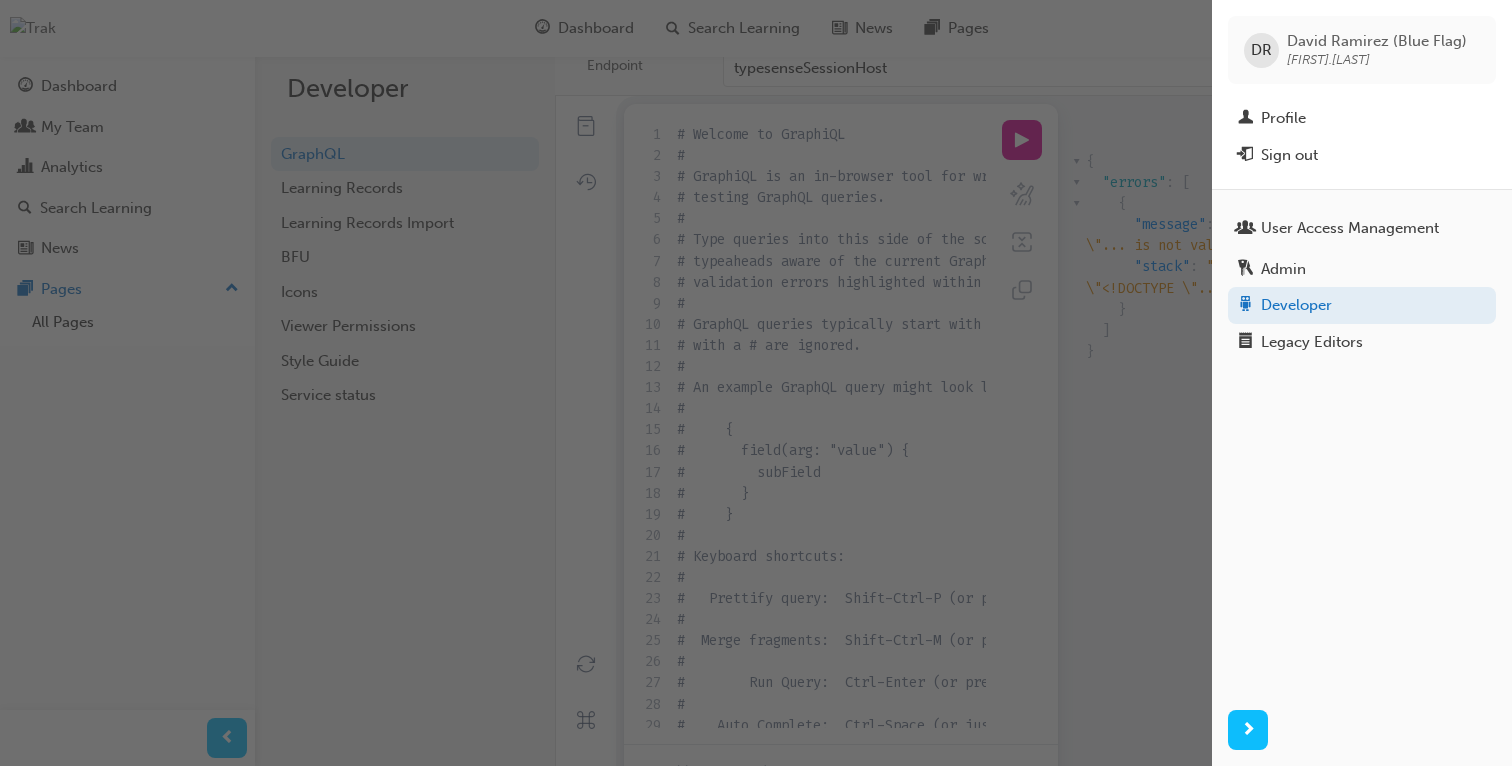 scroll, scrollTop: 14, scrollLeft: 0, axis: vertical 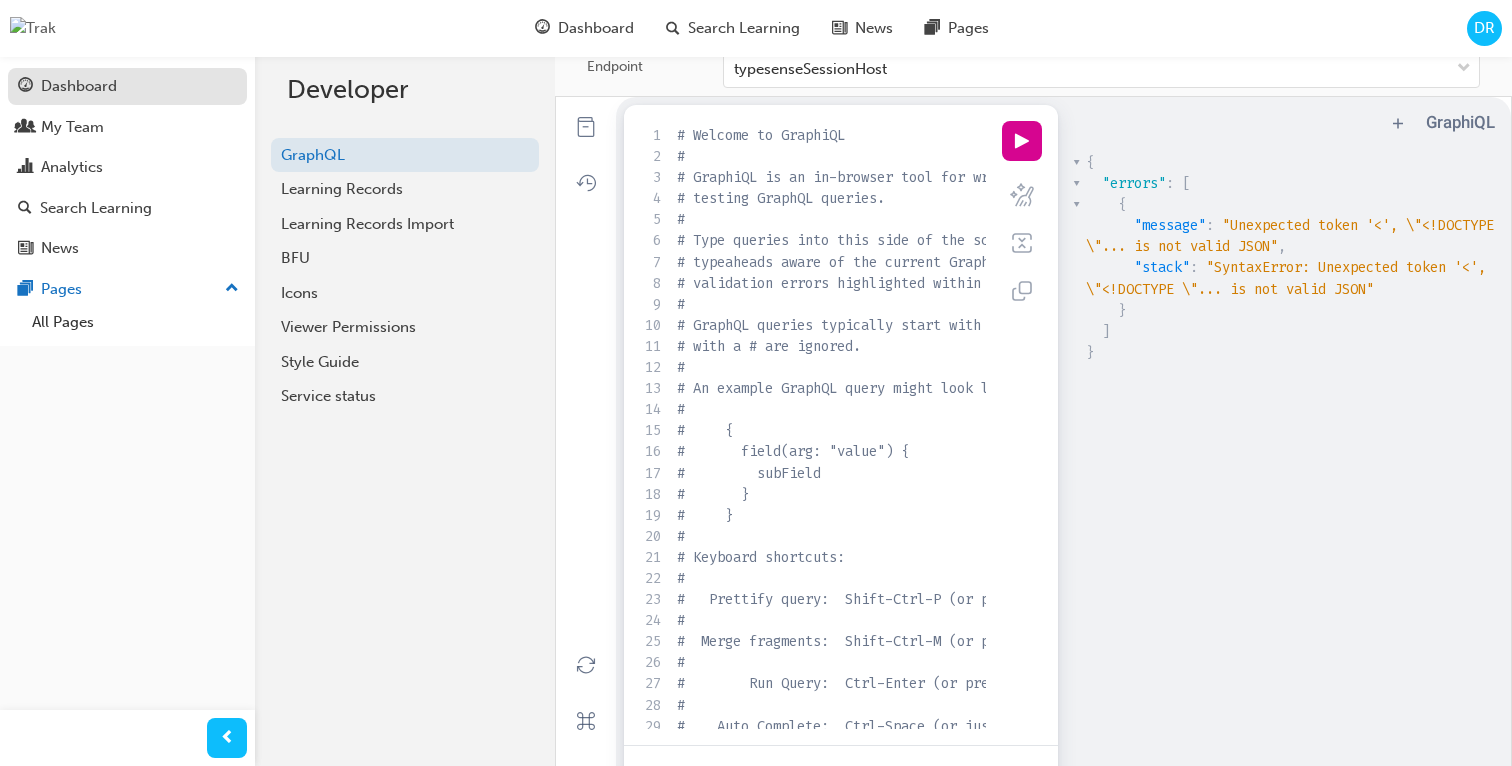click on "Dashboard" at bounding box center [127, 86] 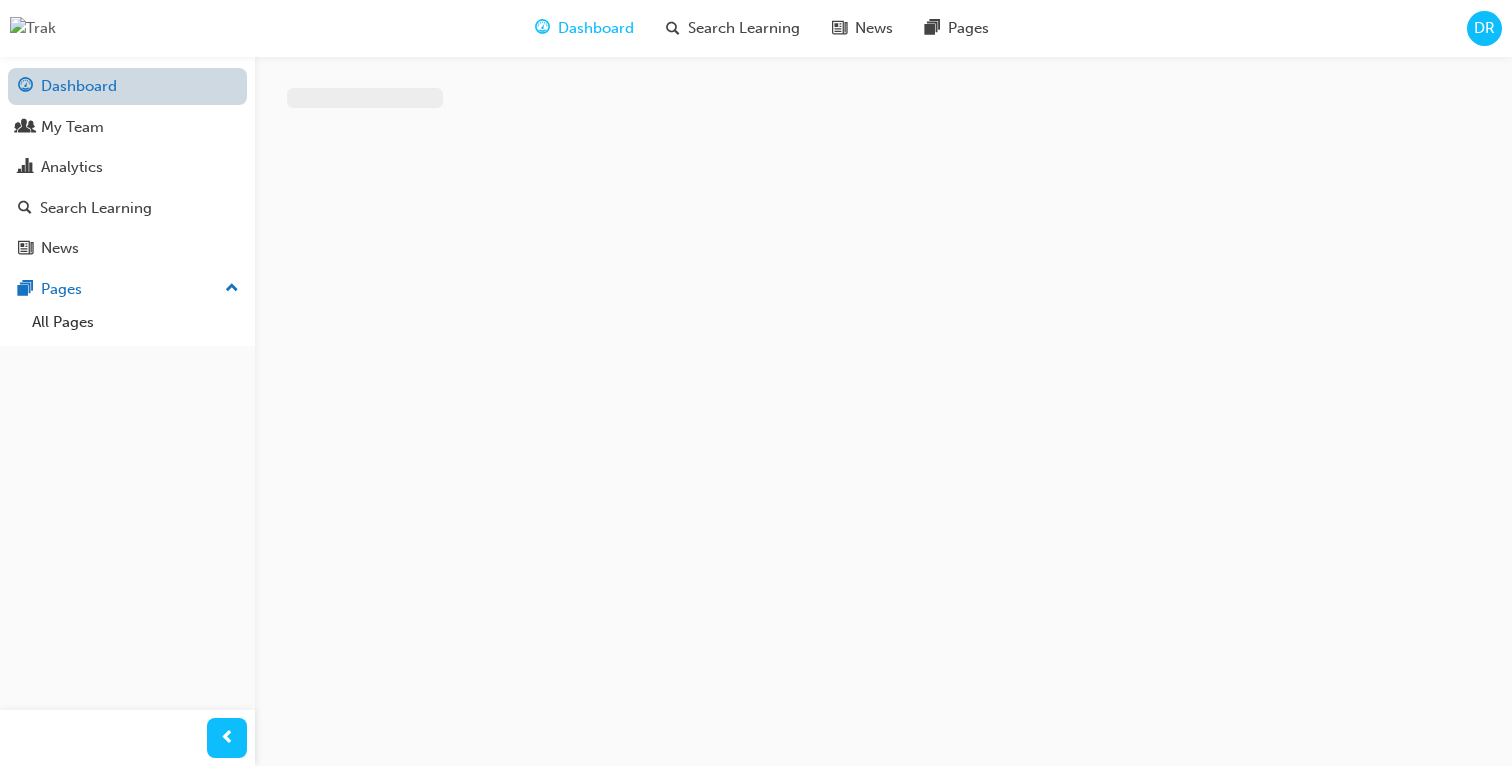 scroll, scrollTop: 0, scrollLeft: 0, axis: both 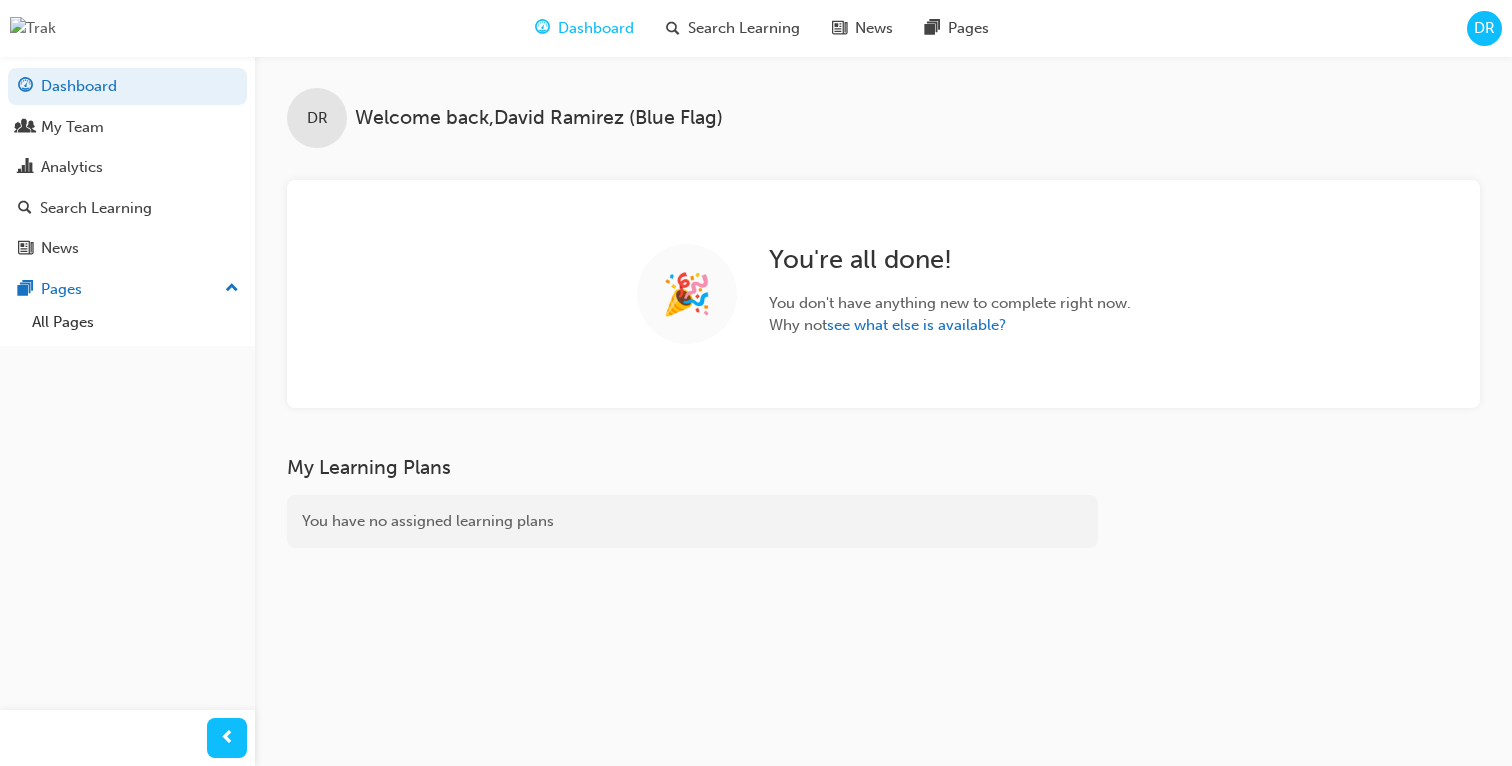 click on "DR" at bounding box center (1484, 28) 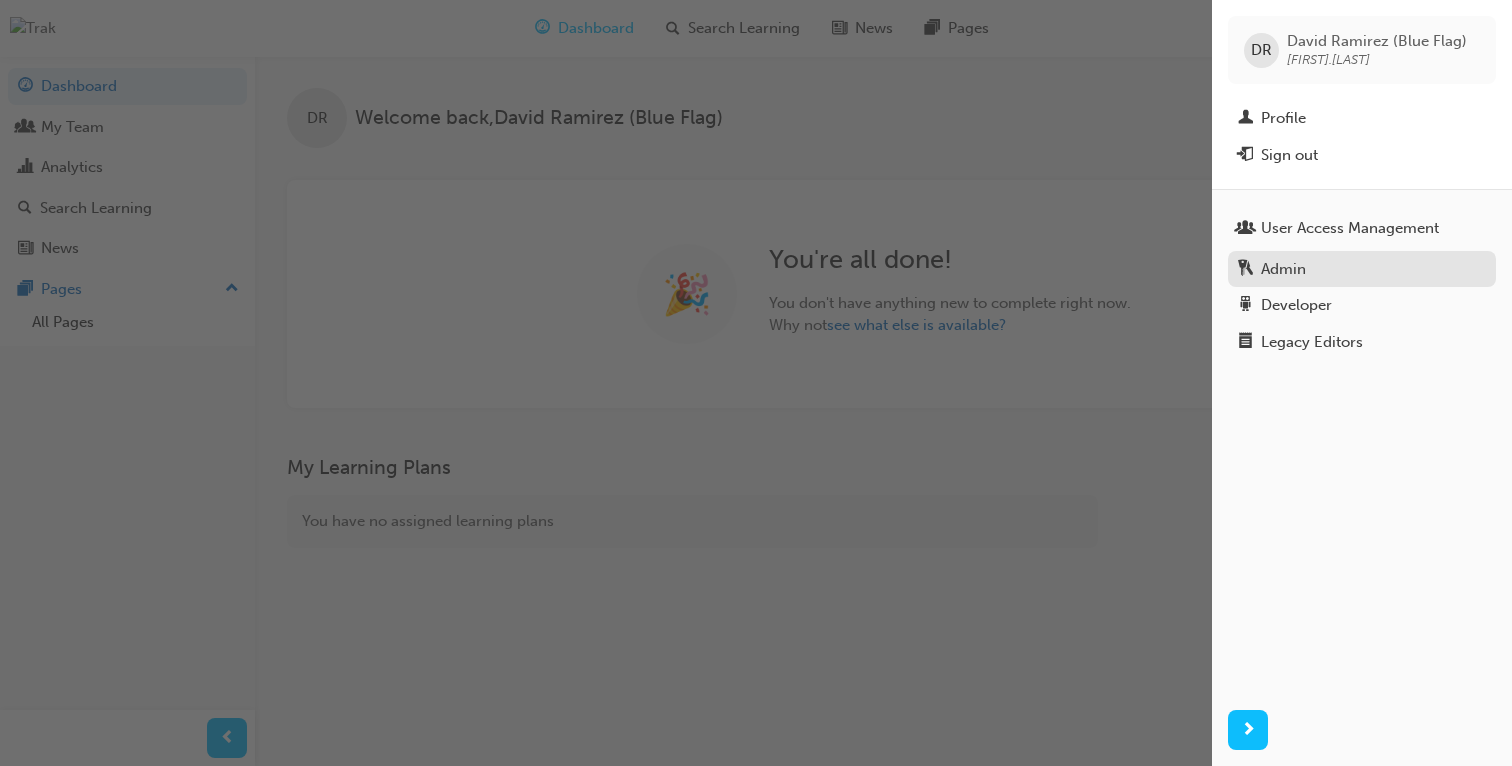 click on "Admin" at bounding box center (1362, 269) 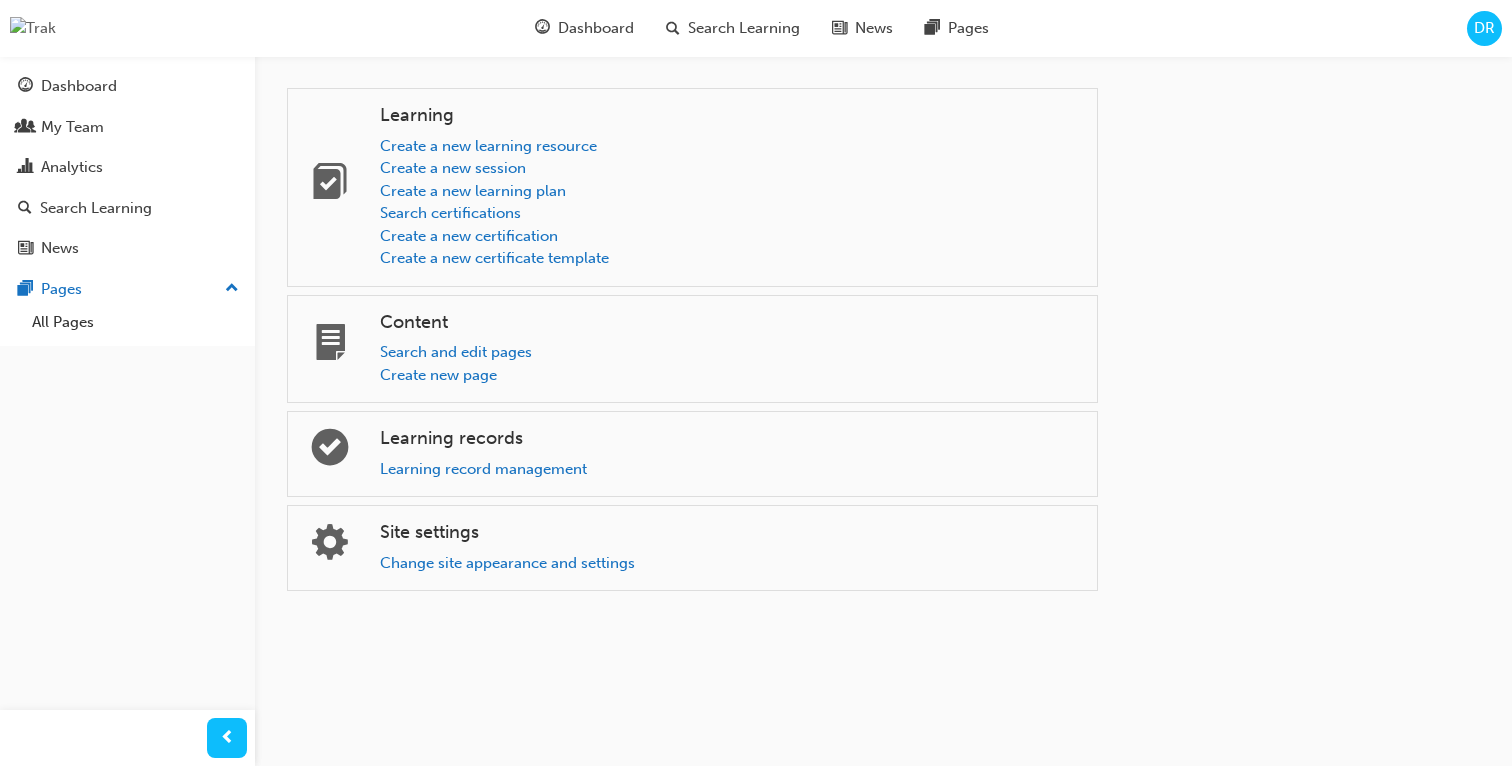 click on "DR" at bounding box center (1484, 28) 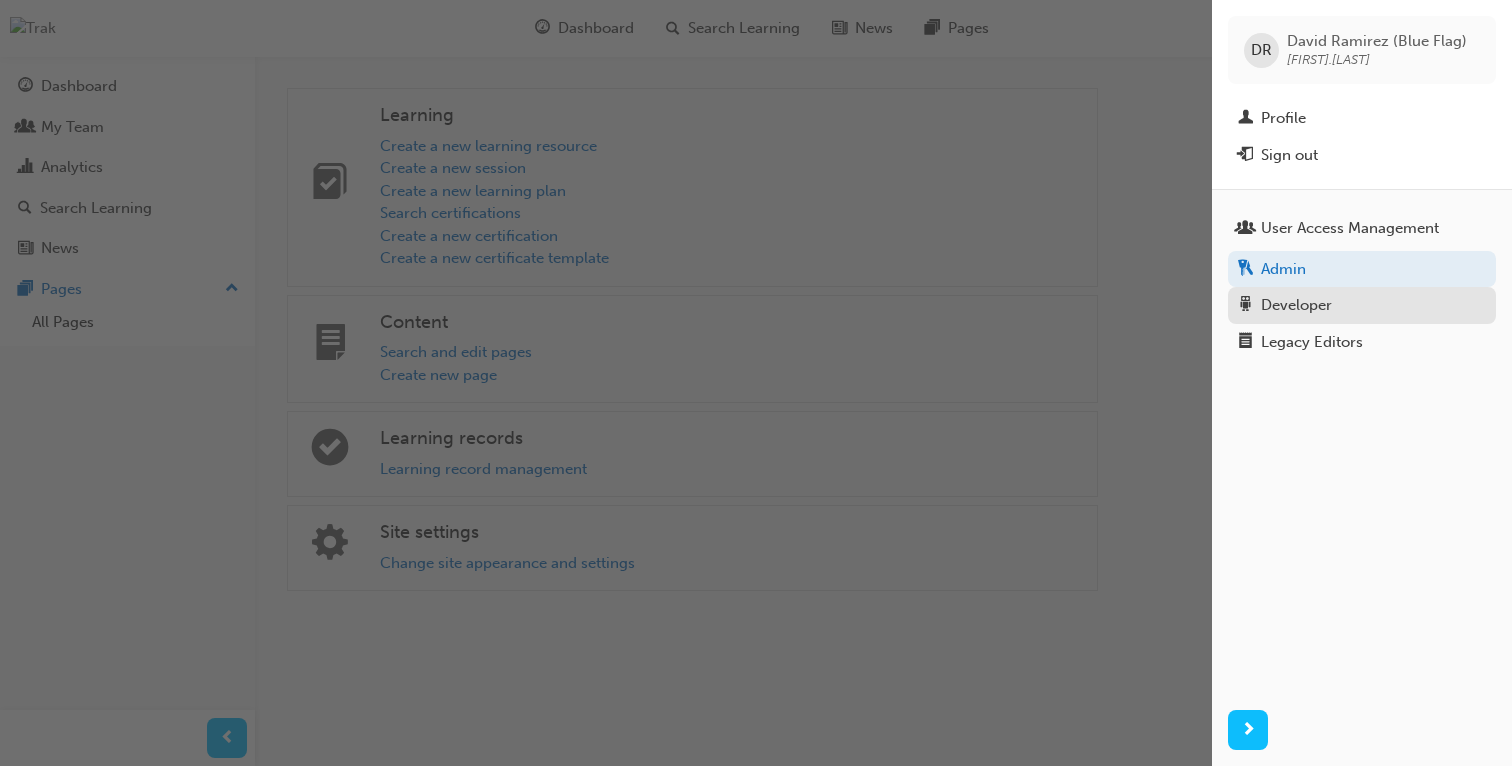 click on "Developer" at bounding box center [1362, 305] 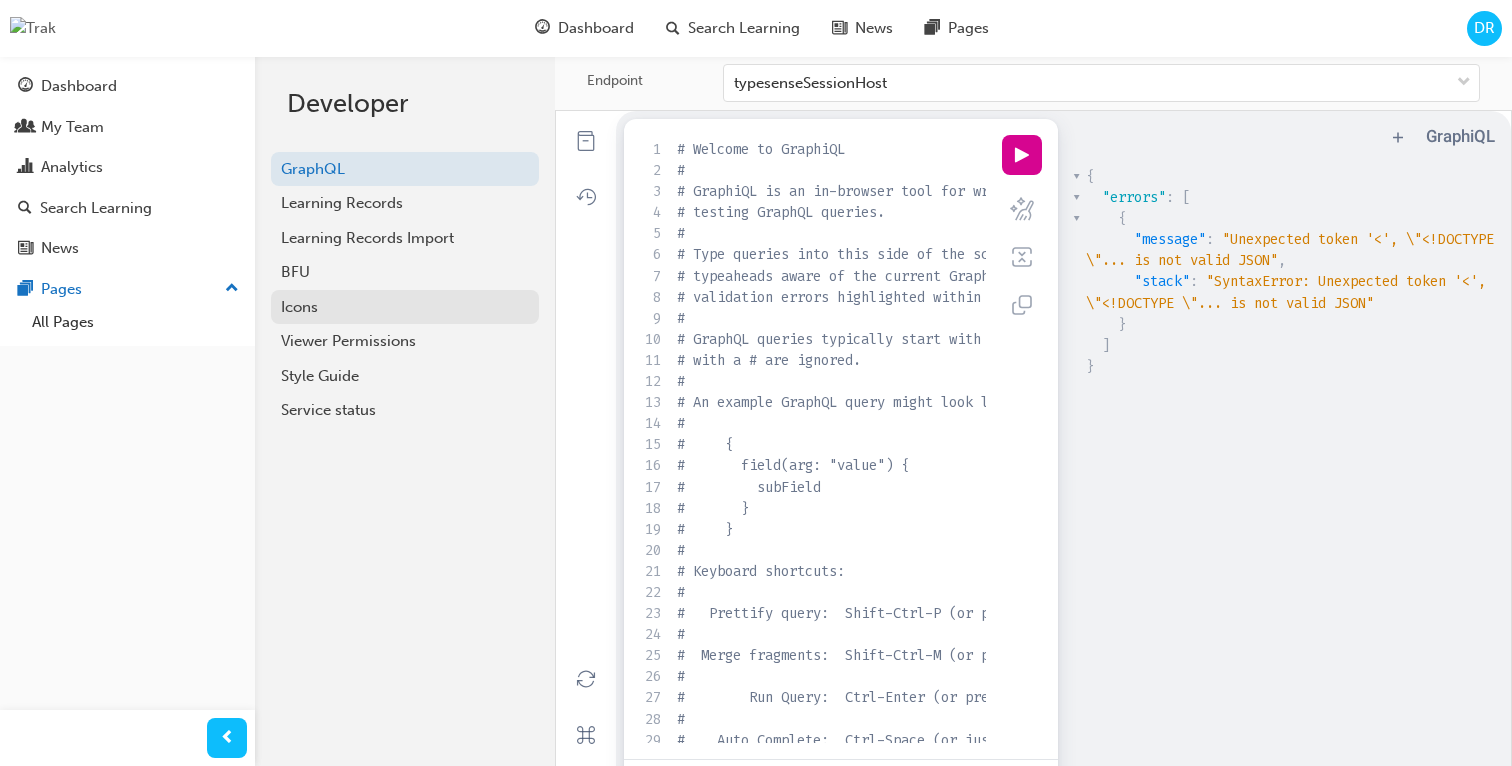 click on "Icons" at bounding box center (405, 307) 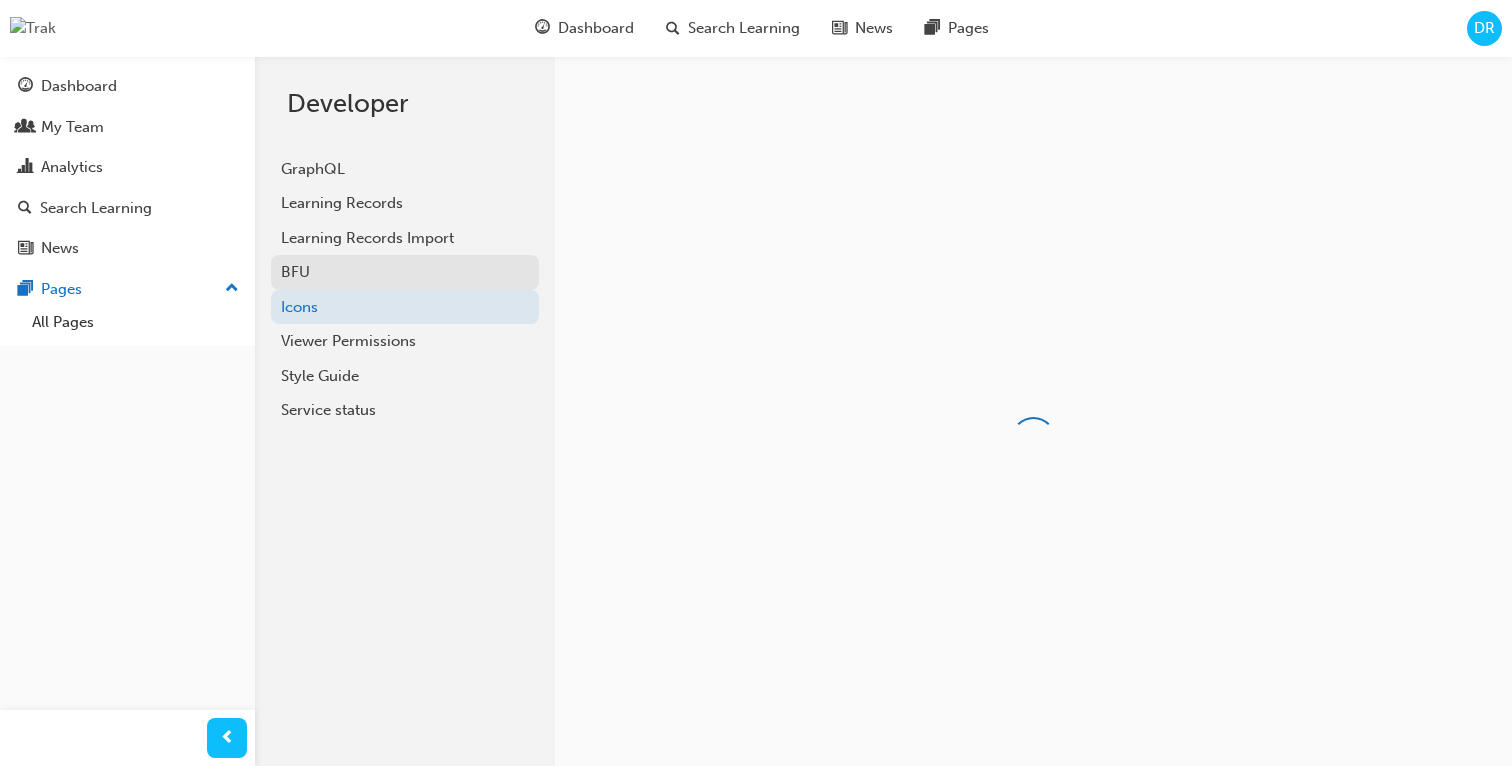 click on "BFU" at bounding box center [405, 272] 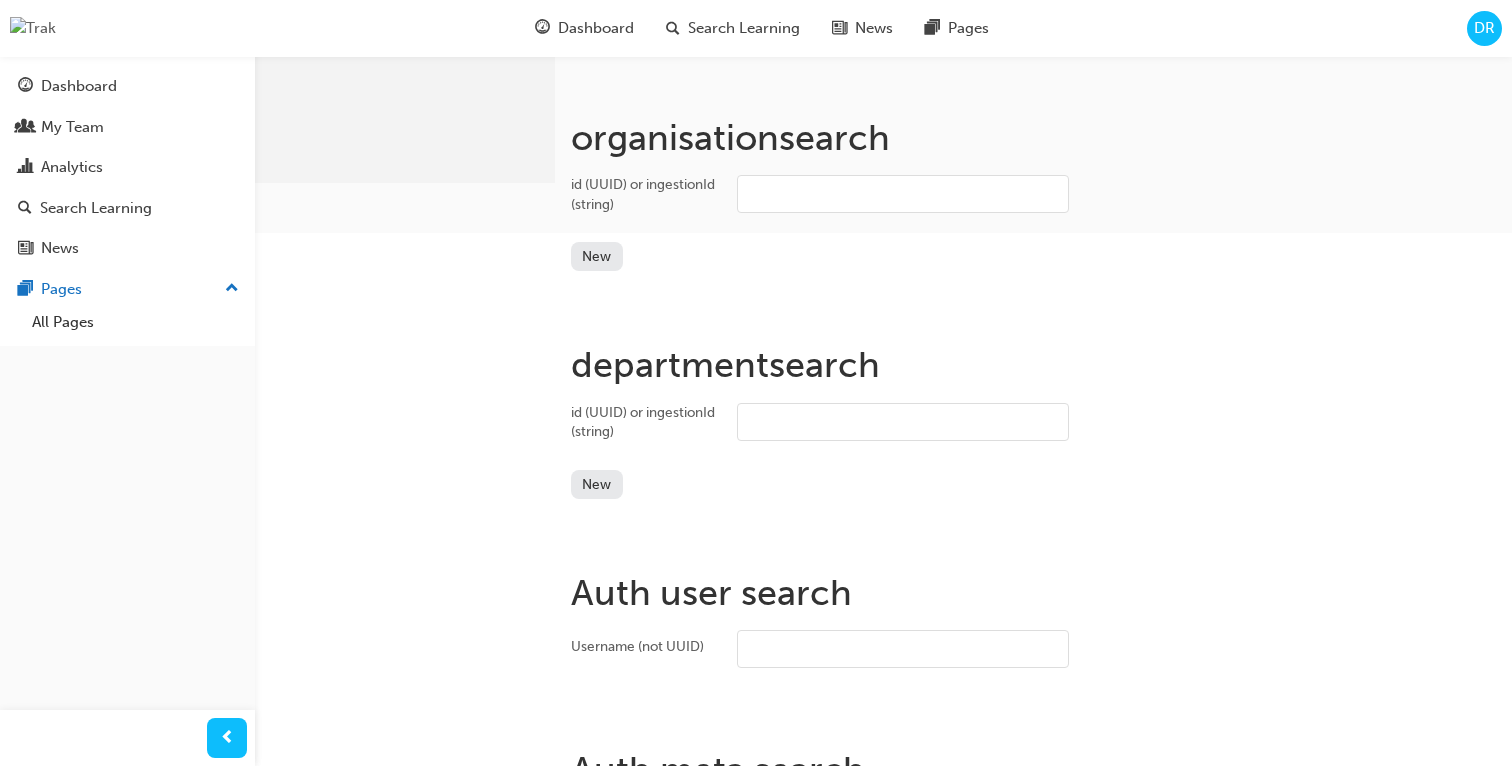 scroll, scrollTop: 0, scrollLeft: 0, axis: both 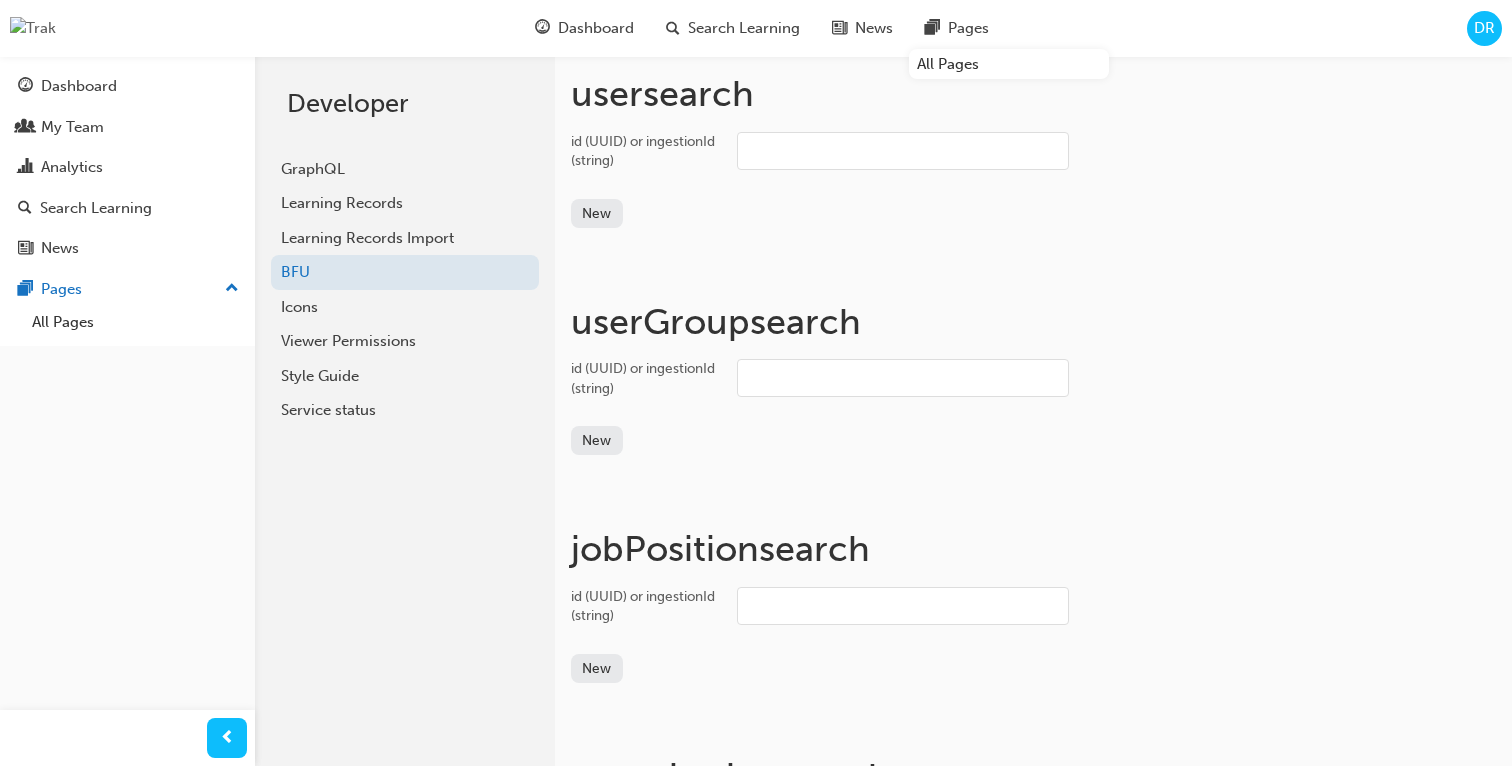 click on "id (UUID) or ingestionId (string)" at bounding box center [903, 151] 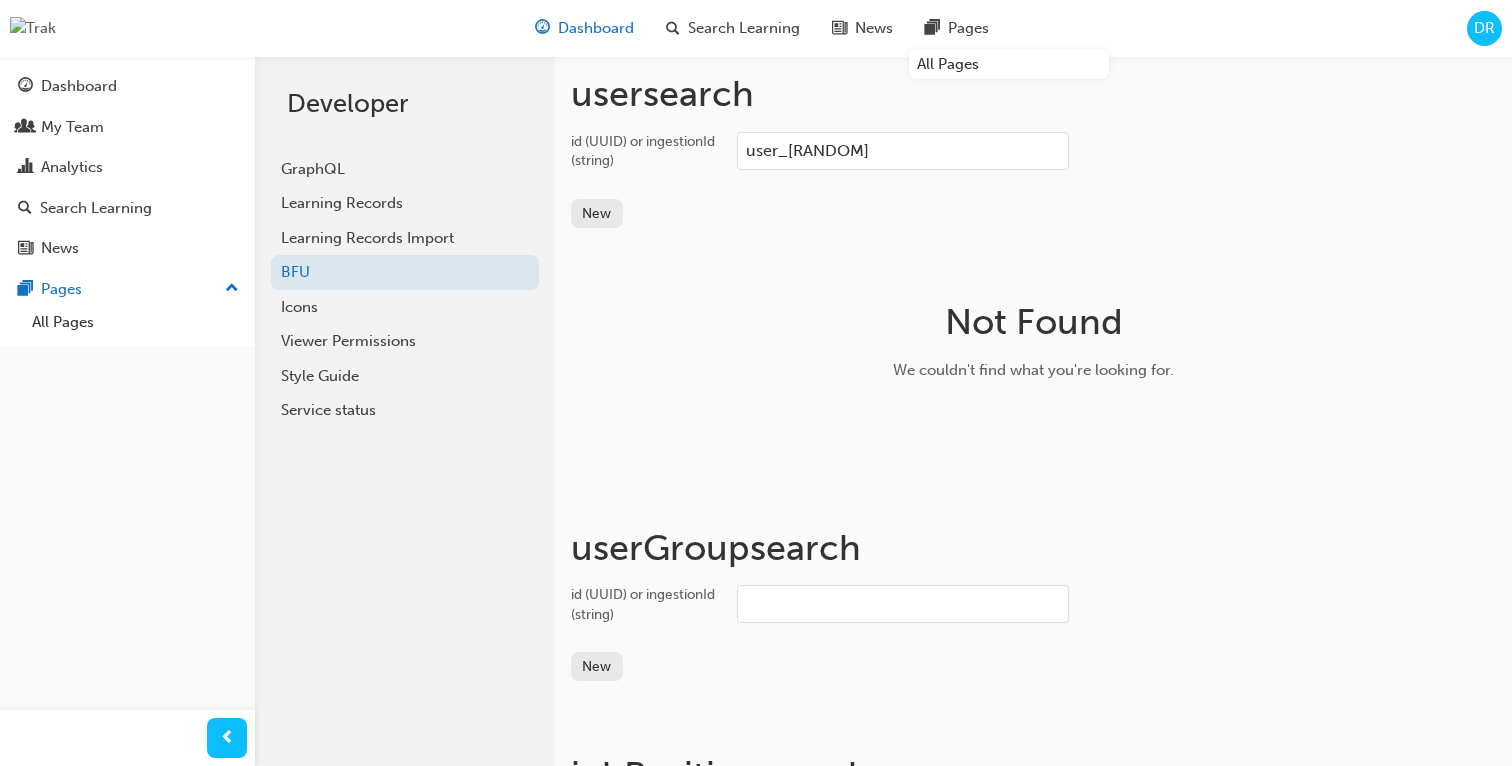 type on "user_30z9Tic67ZEzc07OVPmFHh5PCfy" 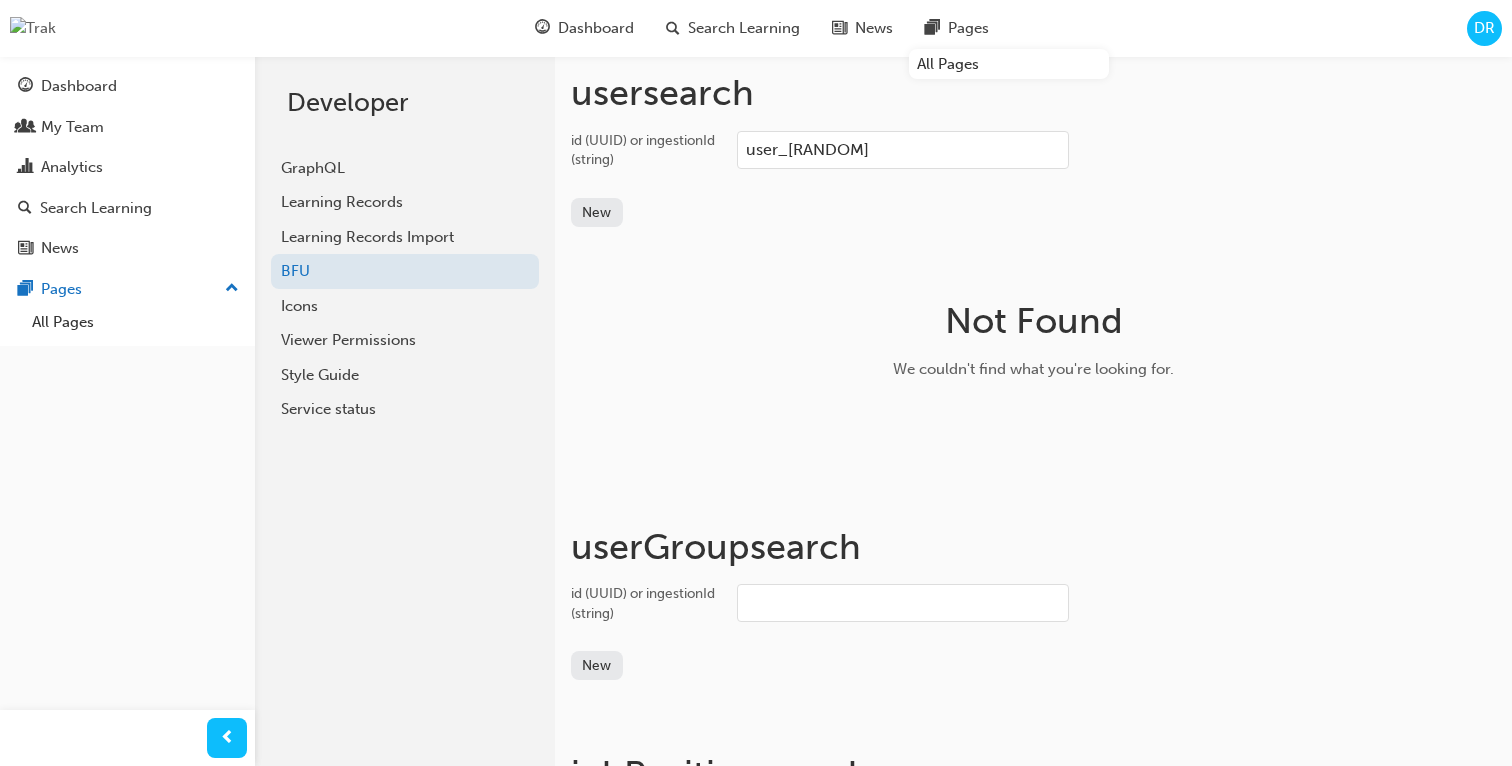 scroll, scrollTop: 8, scrollLeft: 0, axis: vertical 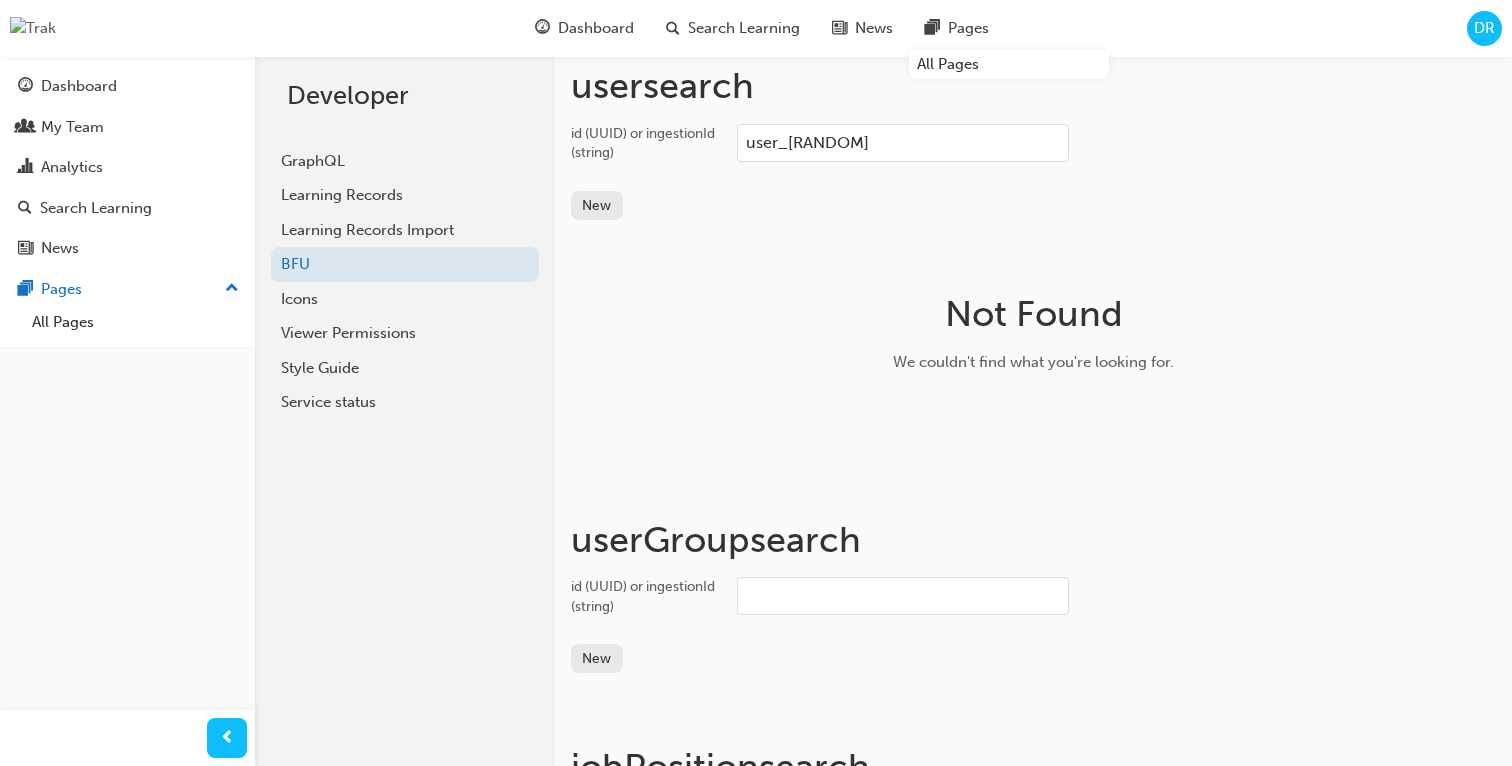 click on "DR" at bounding box center (1484, 28) 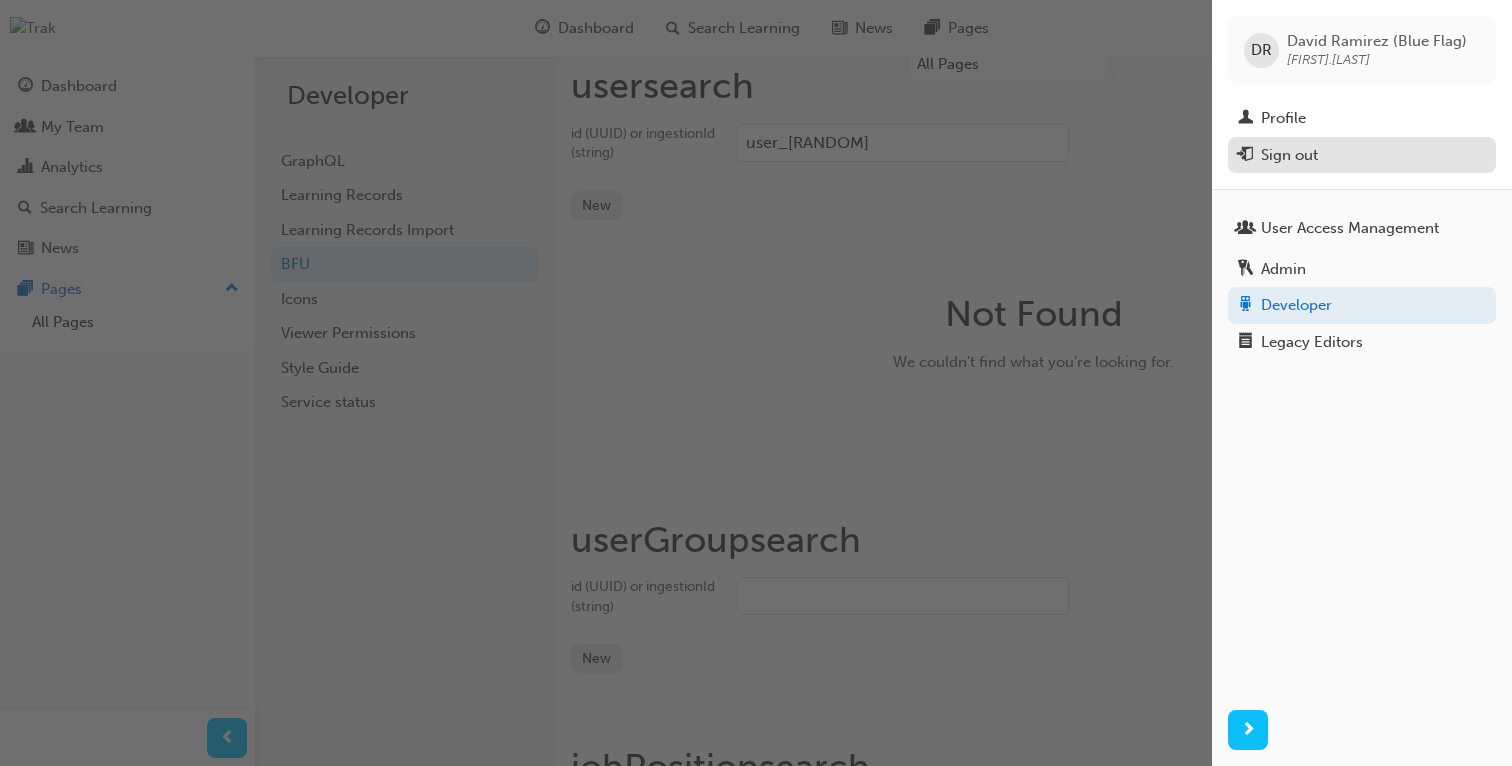 click on "Sign out" at bounding box center [1289, 155] 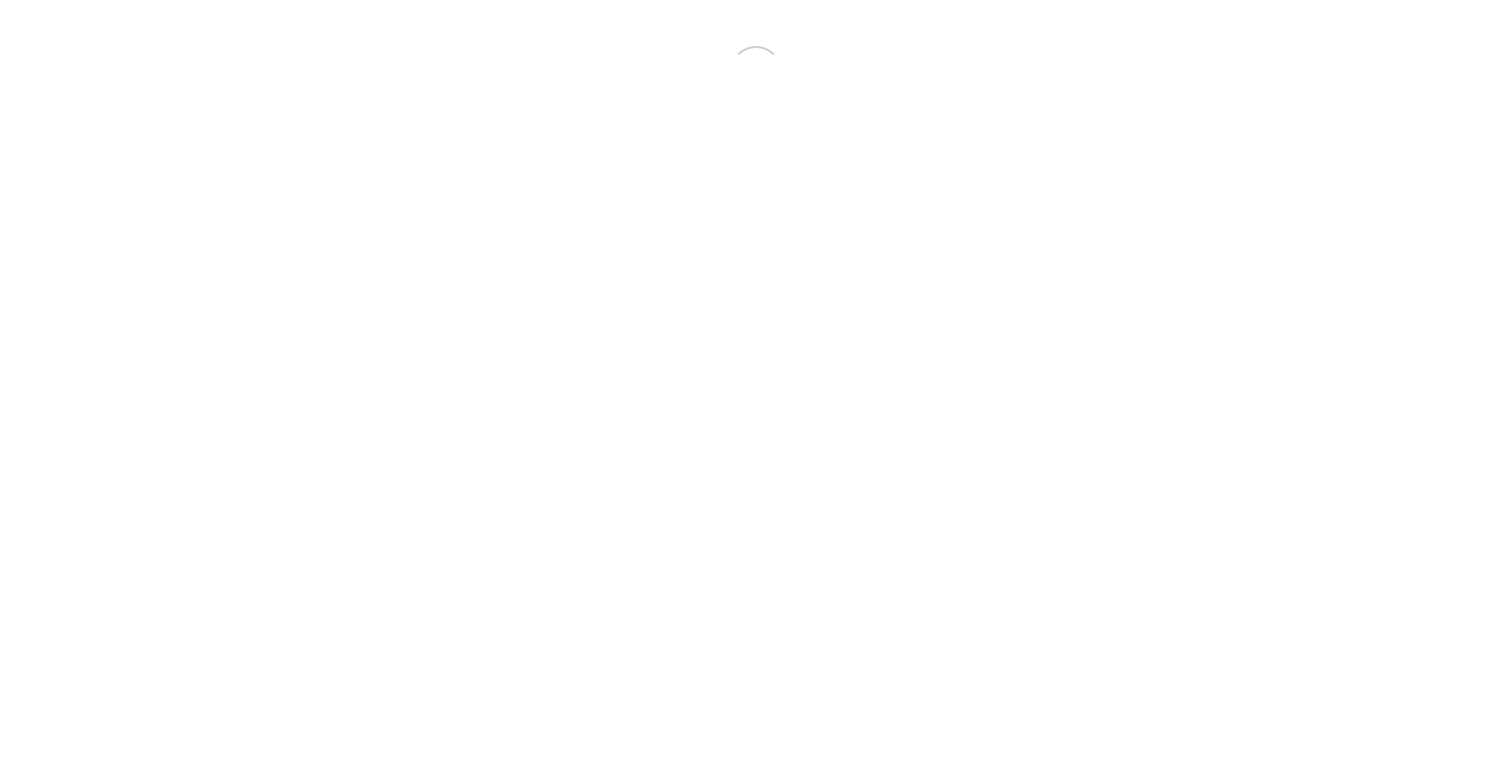scroll, scrollTop: 0, scrollLeft: 0, axis: both 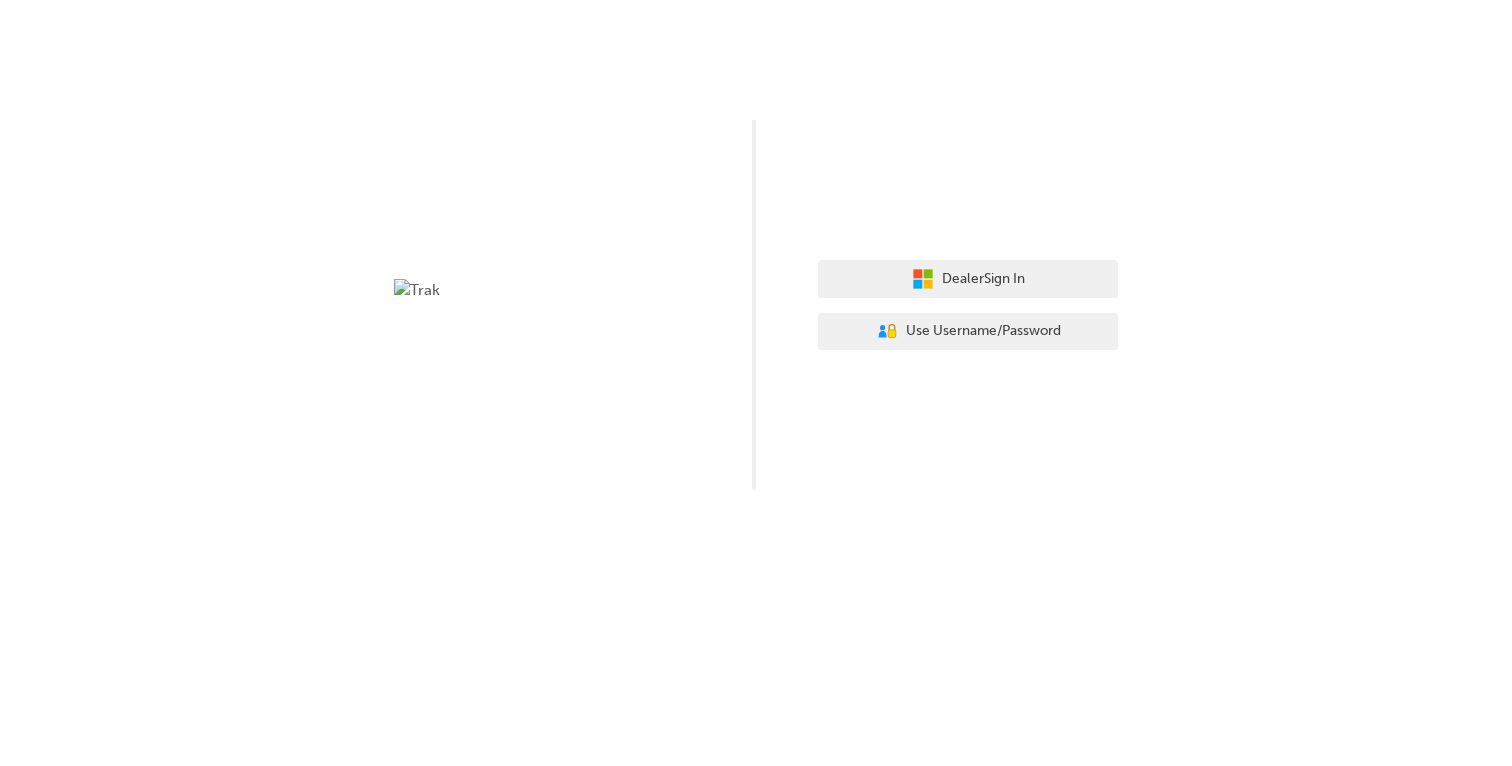click on "Dealer  Sign In User Authentication Icon - Blue Person, Gold Lock     Use Username/Password" at bounding box center [756, 245] 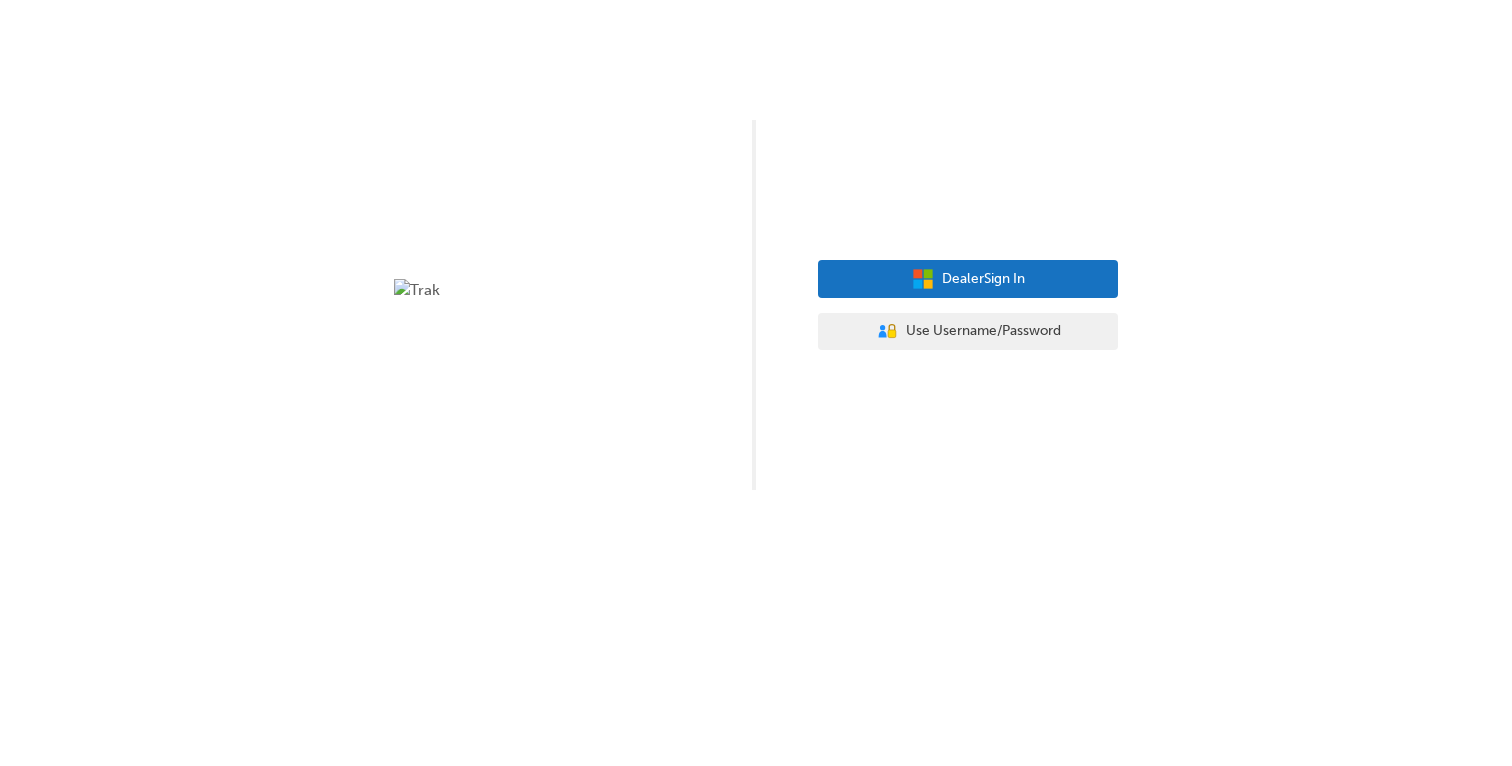 click on "Dealer  Sign In" at bounding box center (983, 279) 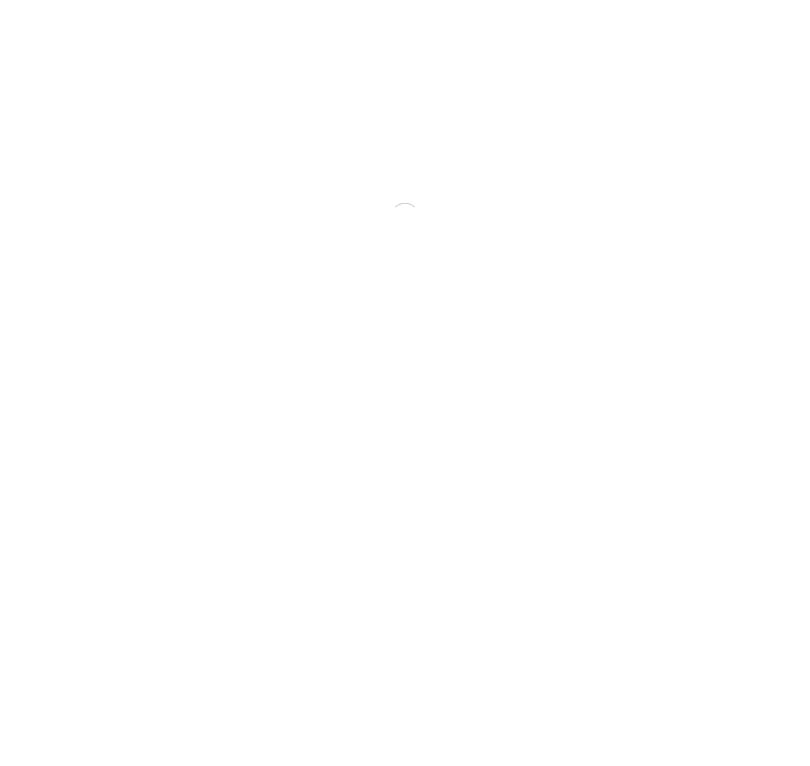scroll, scrollTop: 0, scrollLeft: 0, axis: both 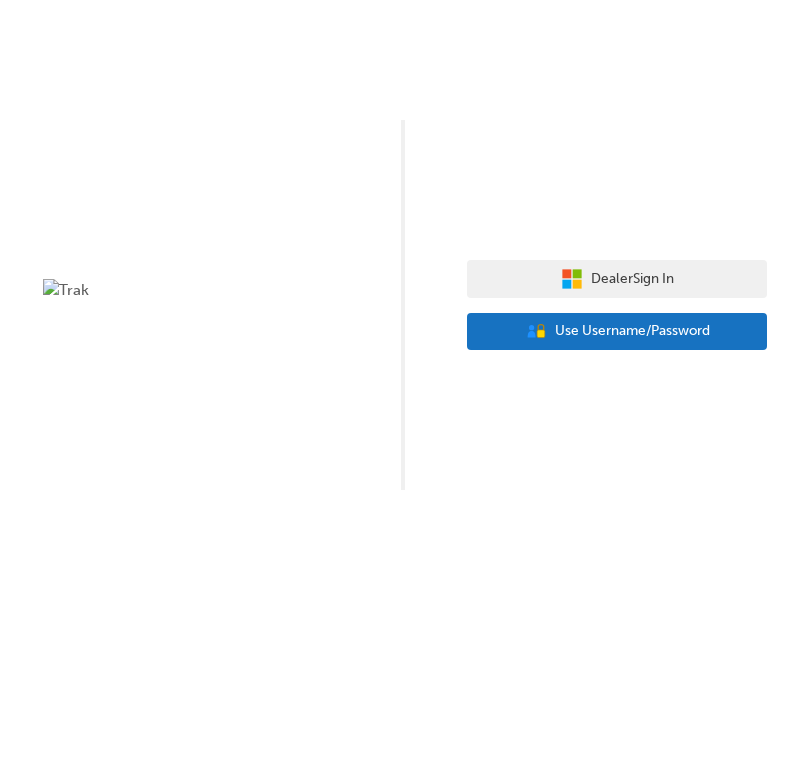 click on "Use Username/Password" at bounding box center [632, 331] 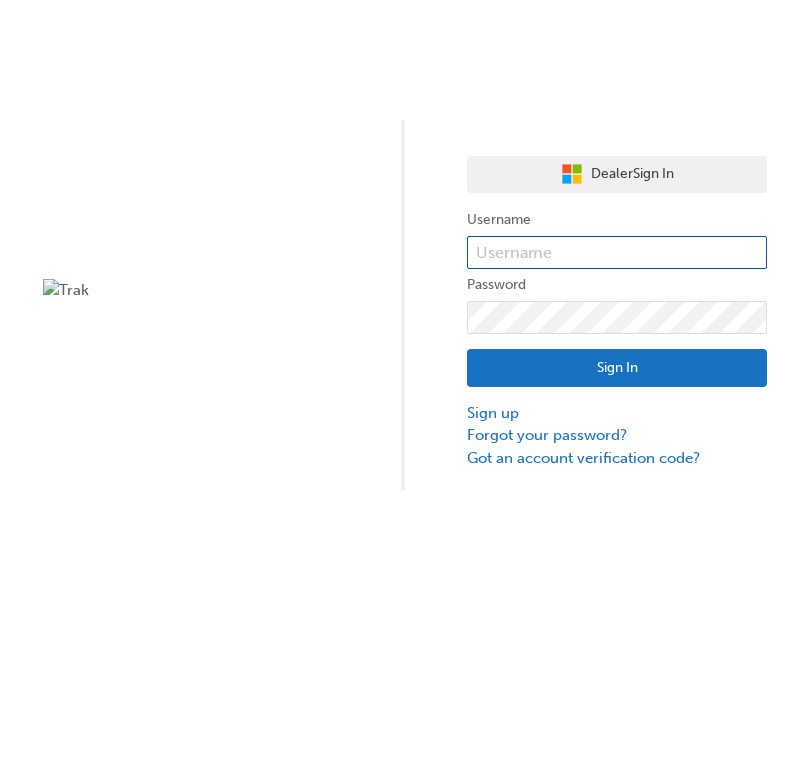 click at bounding box center (617, 253) 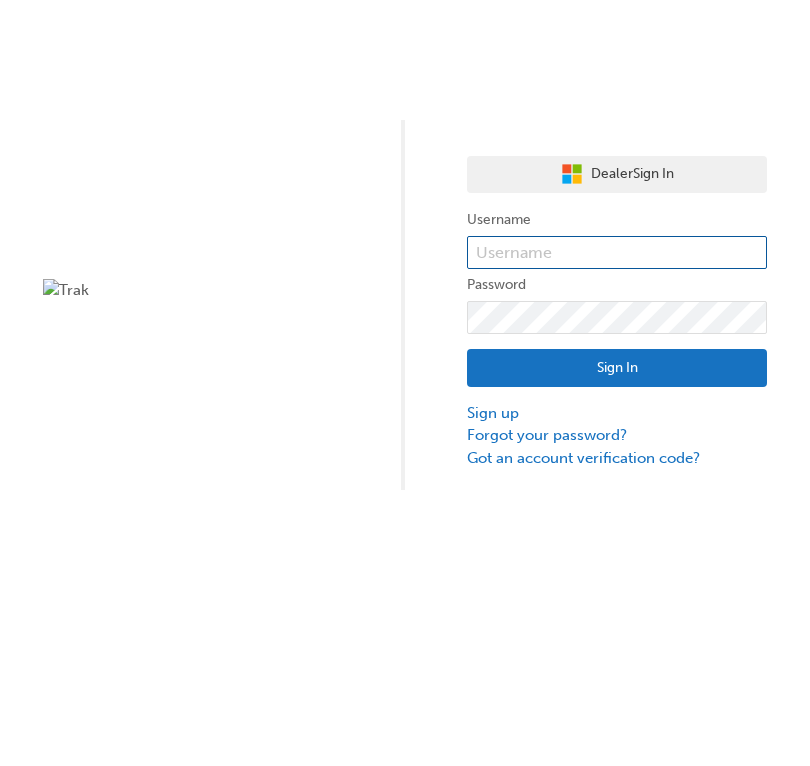 type on "bf.david.ramirez" 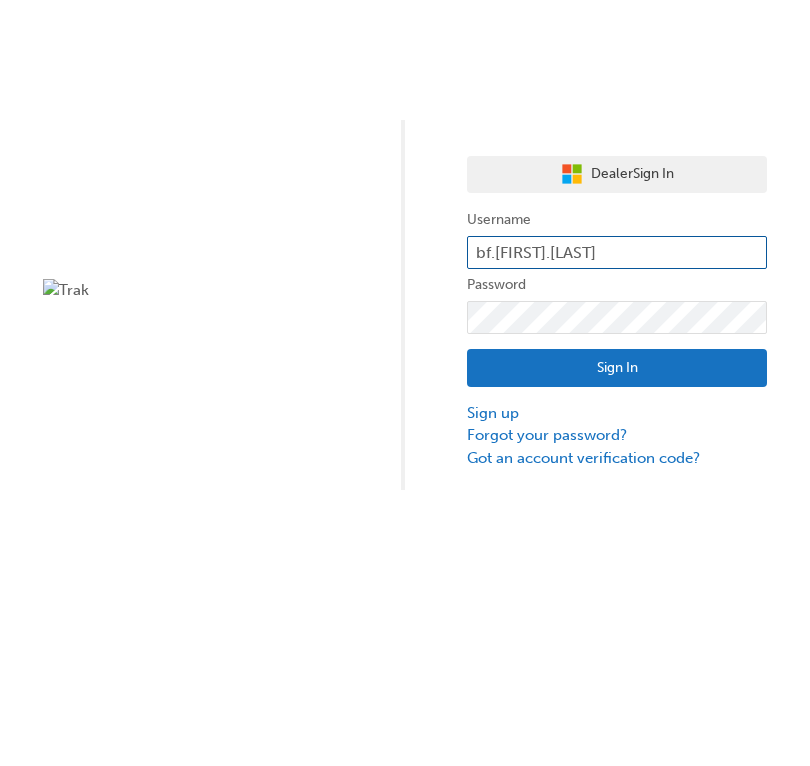 click on "Sign In" at bounding box center [617, 368] 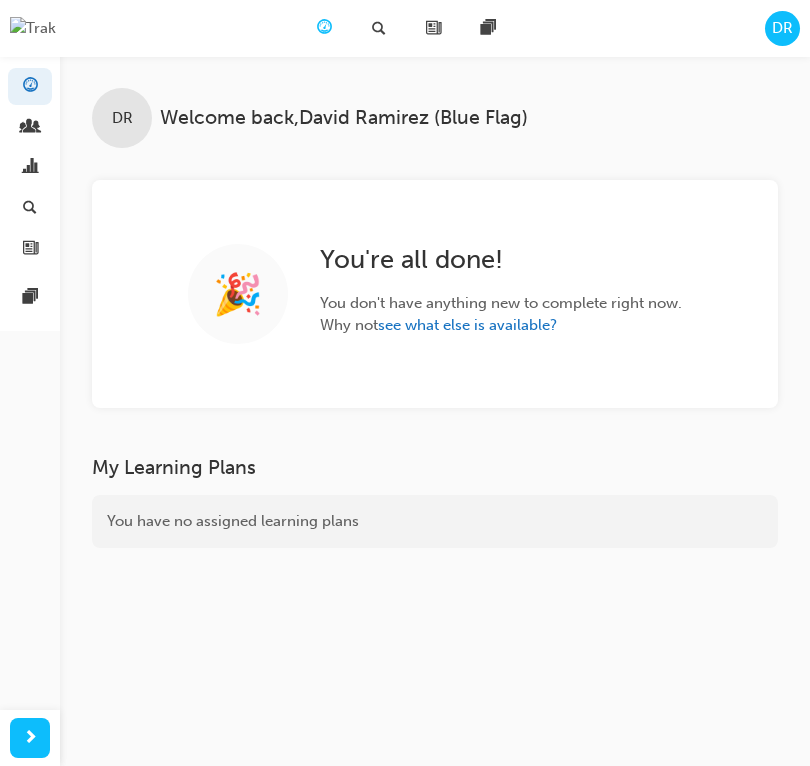 click on "DR" at bounding box center [782, 28] 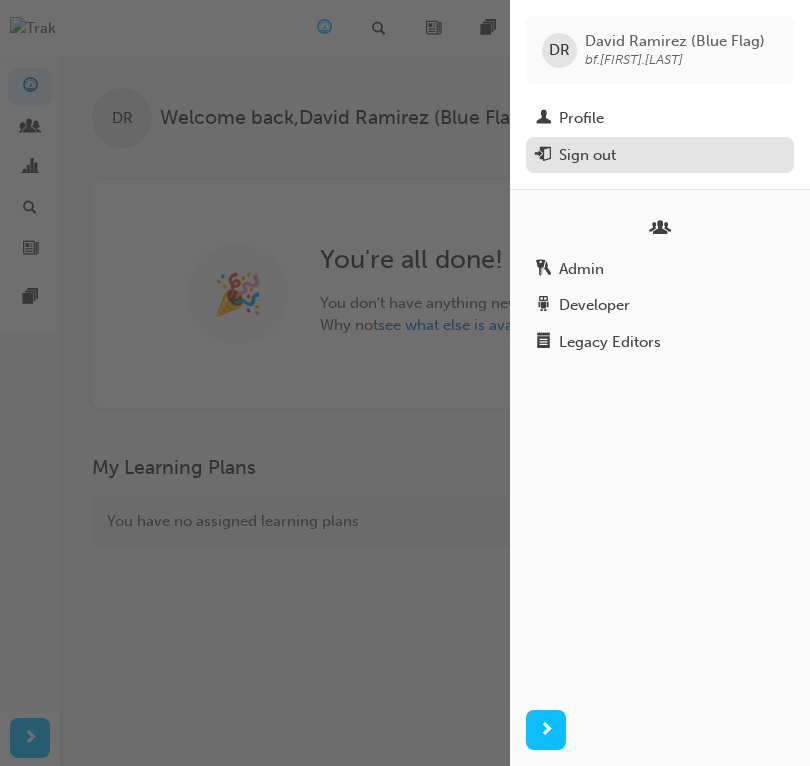 click on "Sign out" at bounding box center [587, 155] 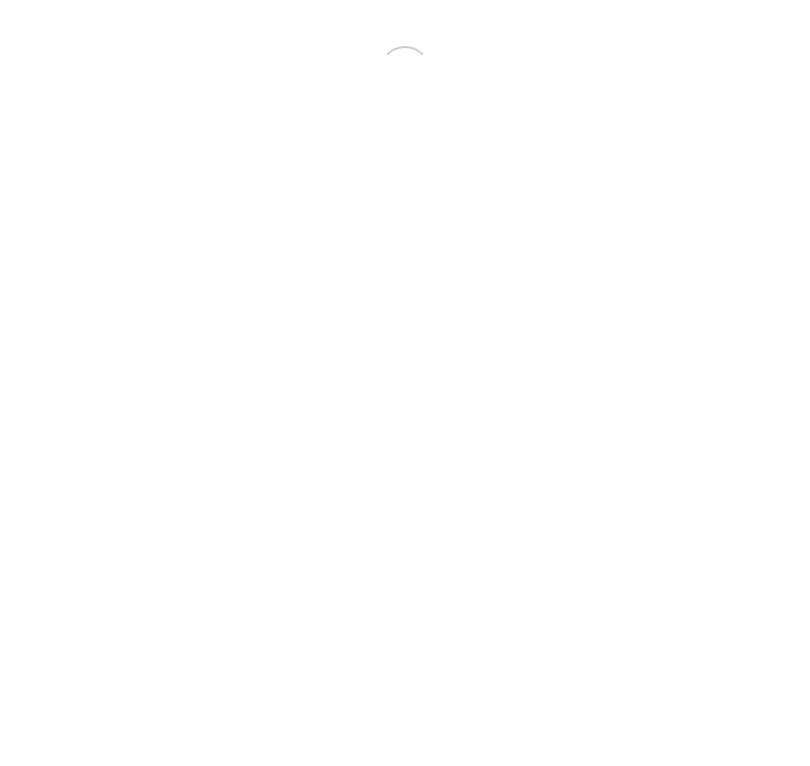 scroll, scrollTop: 0, scrollLeft: 0, axis: both 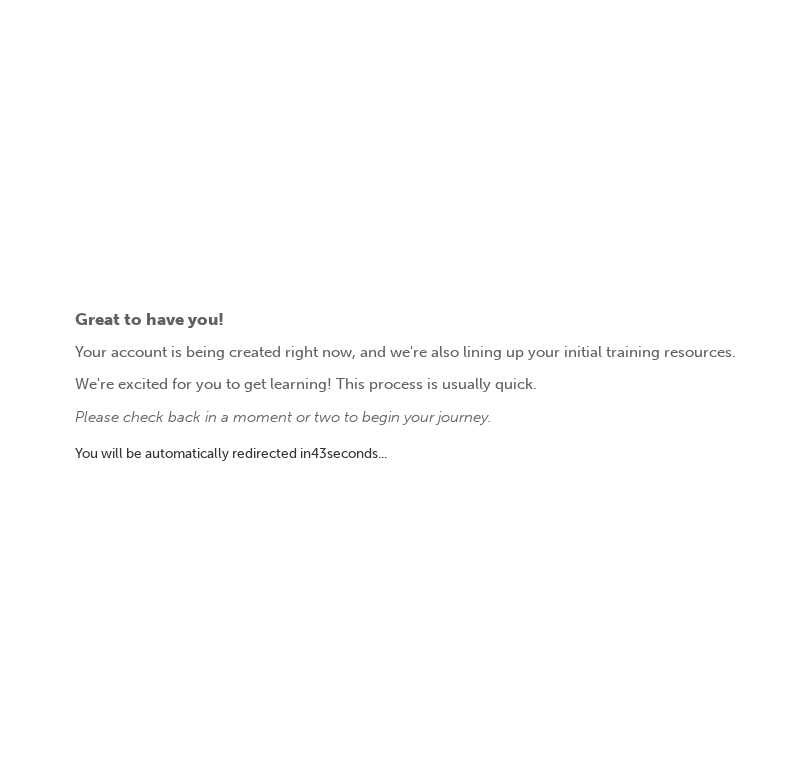 click on "Great to have you! Your account is being created right now, and we're also lining up your initial training resources. We're excited for you to get learning! This process is usually quick. Please check back in a moment or two to begin your journey. You will be automatically redirected in  [NUMBER]  second s ..." at bounding box center (405, 383) 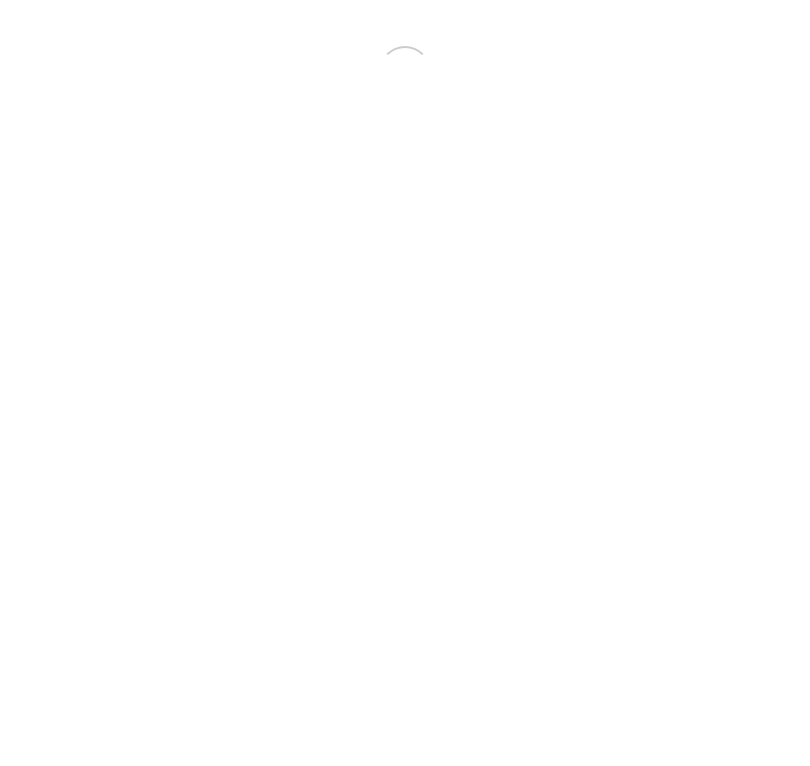 scroll, scrollTop: 0, scrollLeft: 0, axis: both 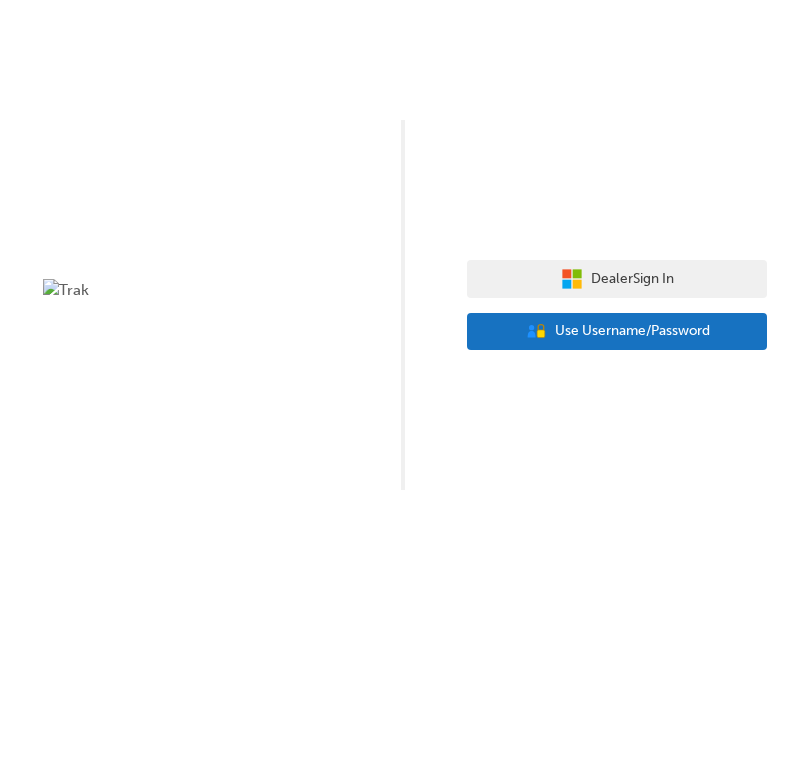 click on "User Authentication Icon - Blue Person, Gold Lock     Use Username/Password" at bounding box center [617, 332] 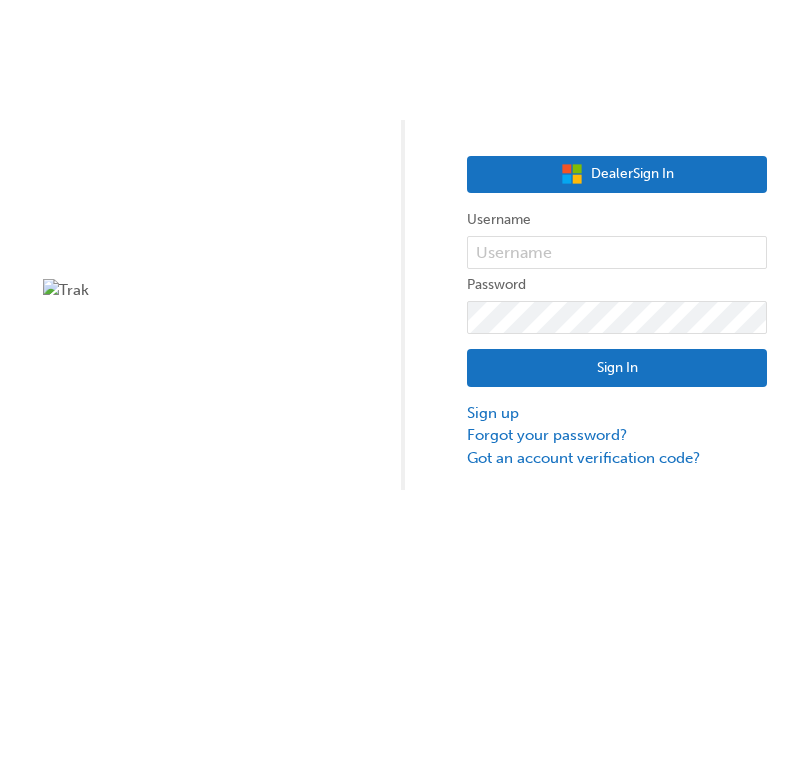 click 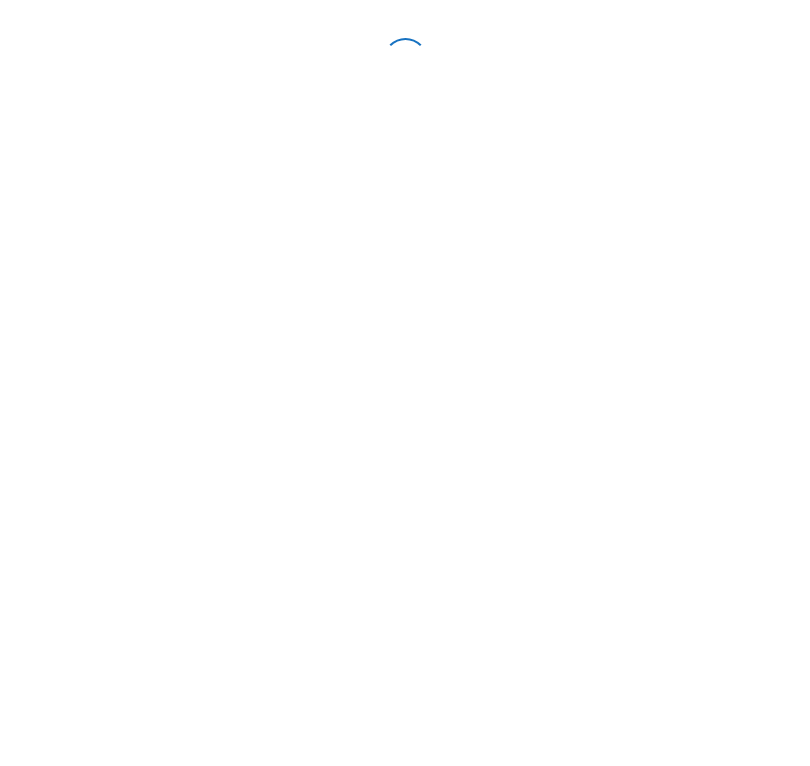 scroll, scrollTop: 0, scrollLeft: 0, axis: both 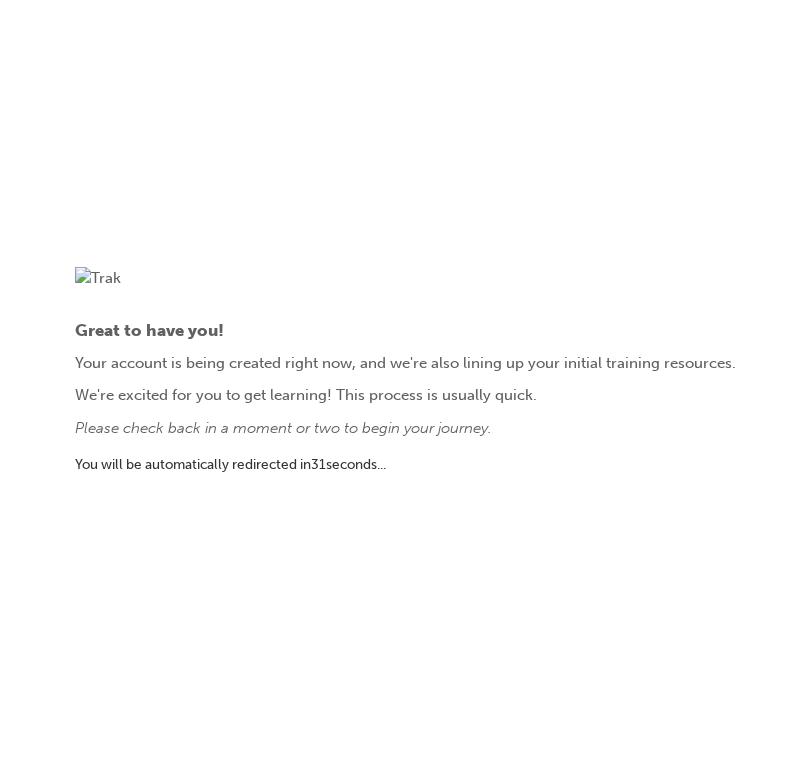 click on "Great to have you! Your account is being created right now, and we're also lining up your initial training resources. We're excited for you to get learning! This process is usually quick. Please check back in a moment or two to begin your journey. You will be automatically redirected in  31  second s ..." at bounding box center [405, 383] 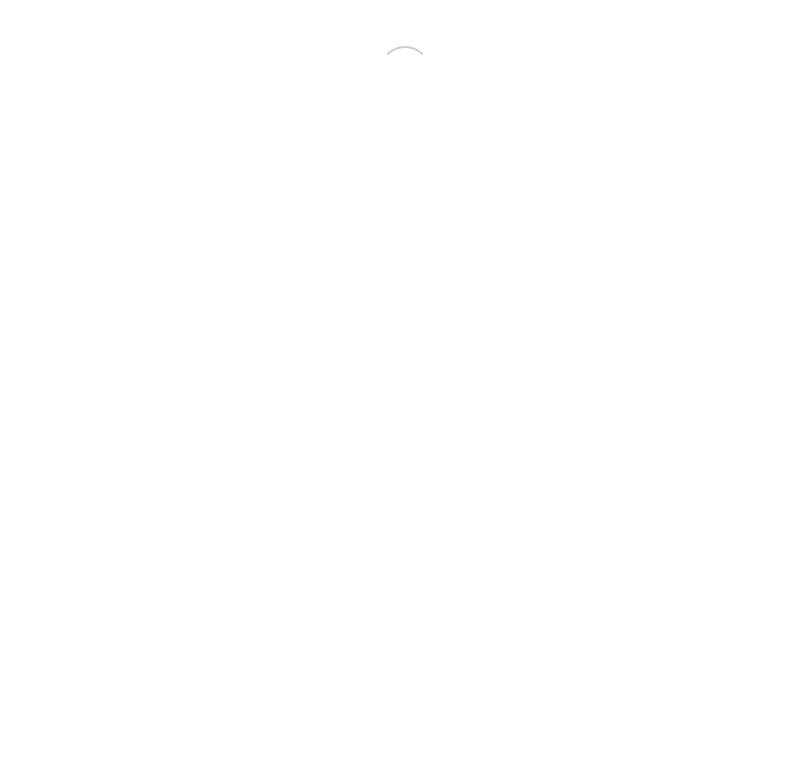 scroll, scrollTop: 0, scrollLeft: 0, axis: both 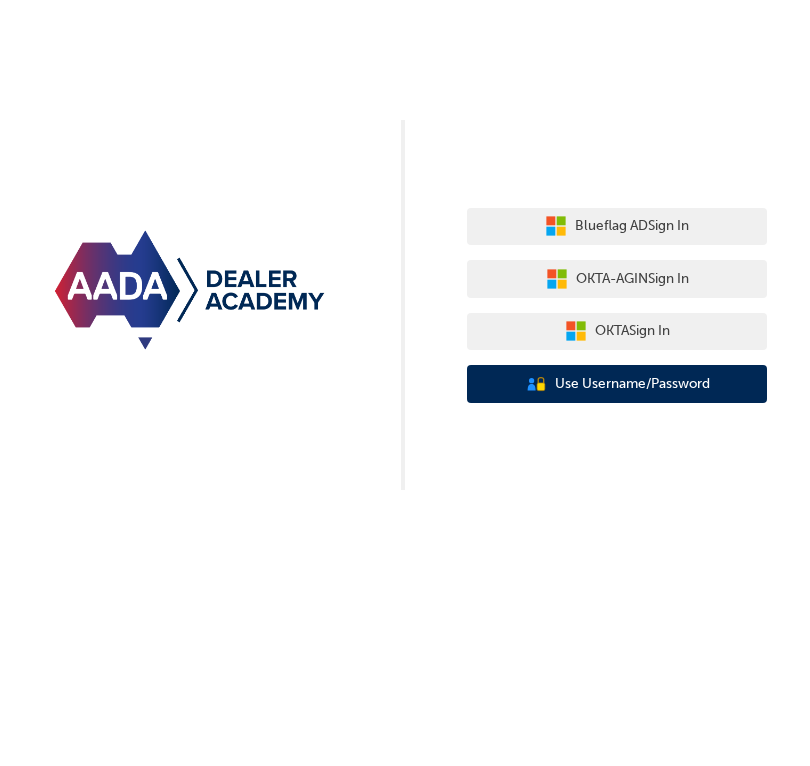 click on "Use Username/Password" at bounding box center (632, 384) 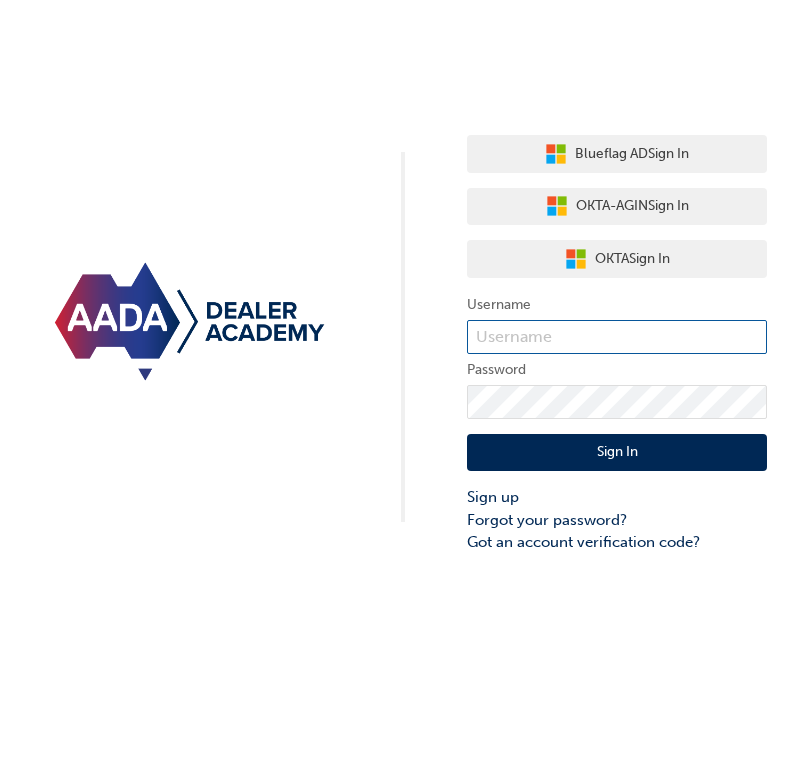 click at bounding box center (617, 337) 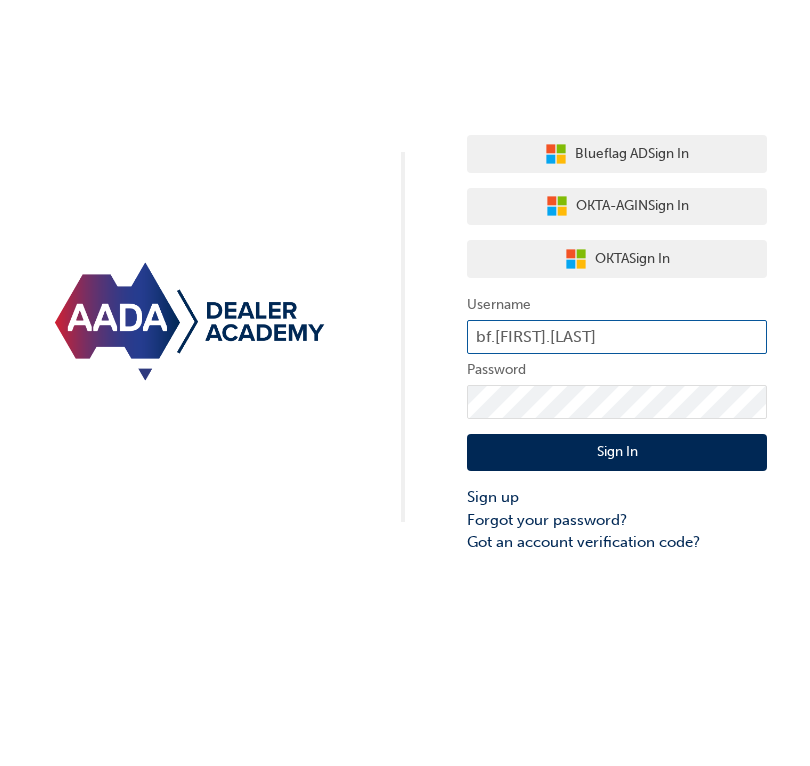 click on "Sign In" at bounding box center (617, 453) 